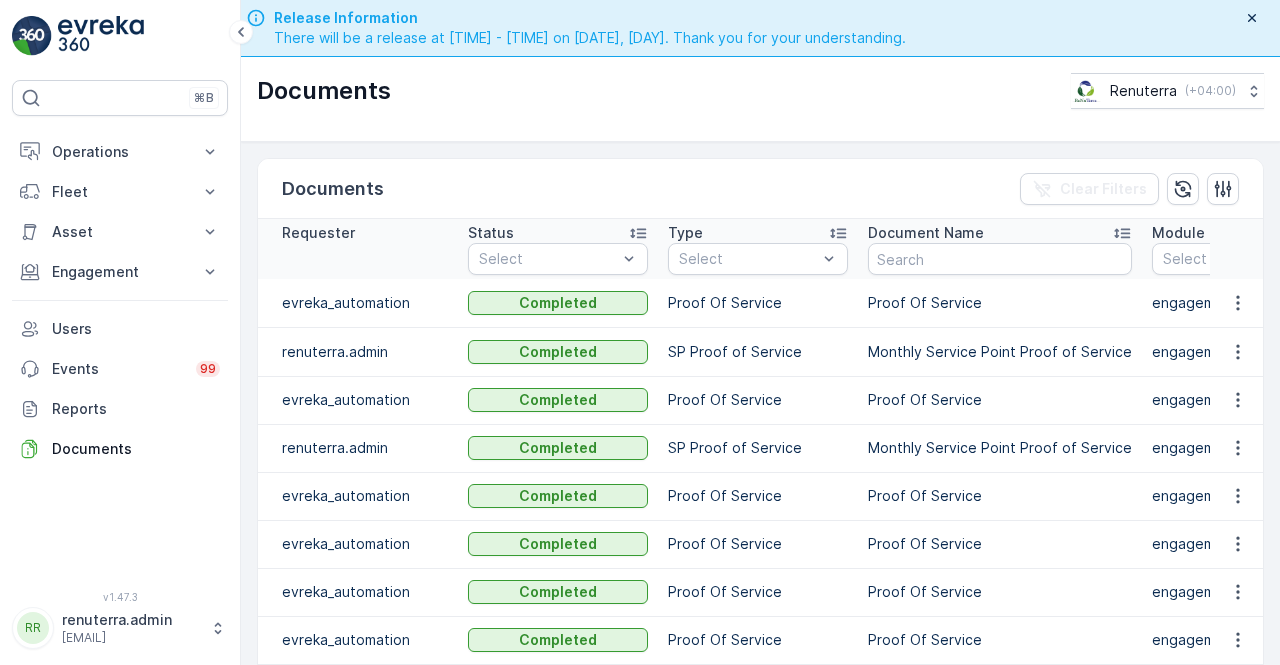 scroll, scrollTop: 0, scrollLeft: 0, axis: both 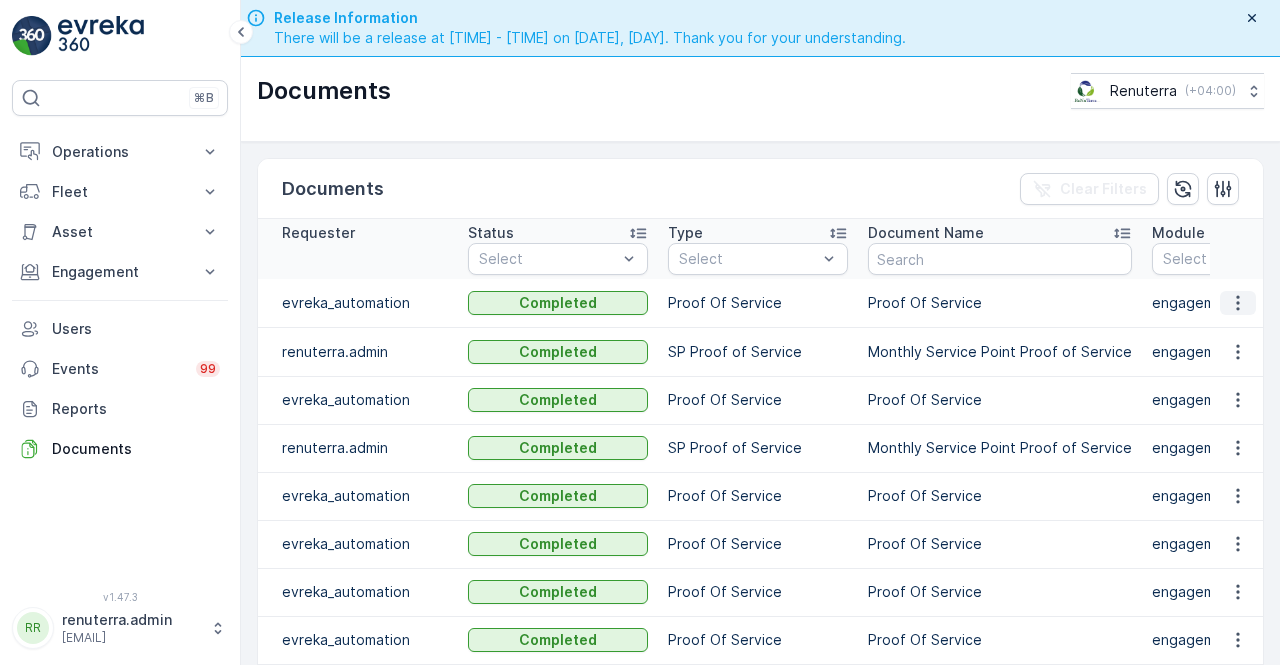 click 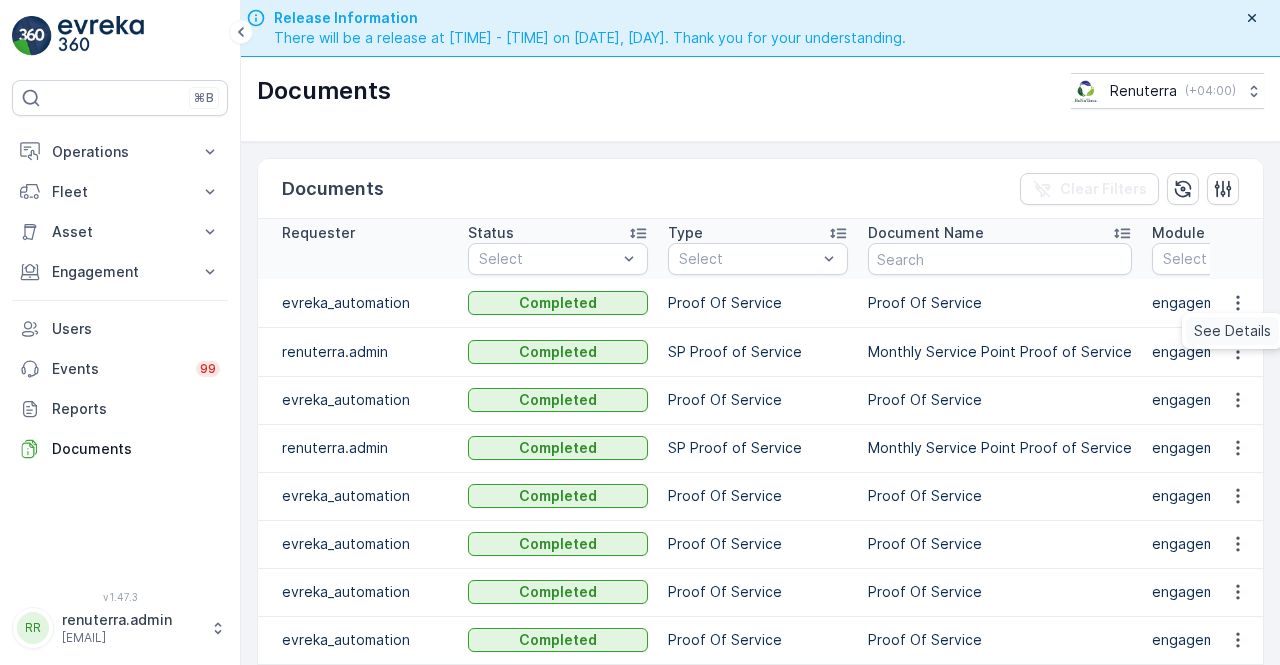 click on "See Details" at bounding box center [1232, 331] 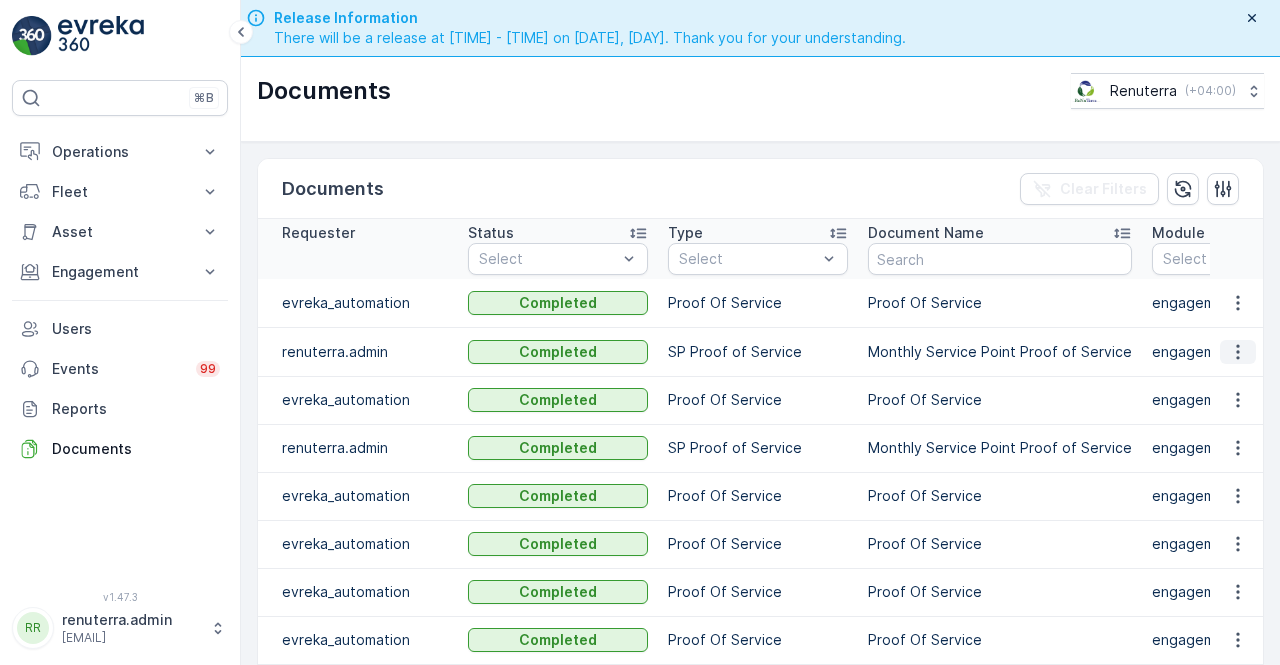 click at bounding box center (1238, 352) 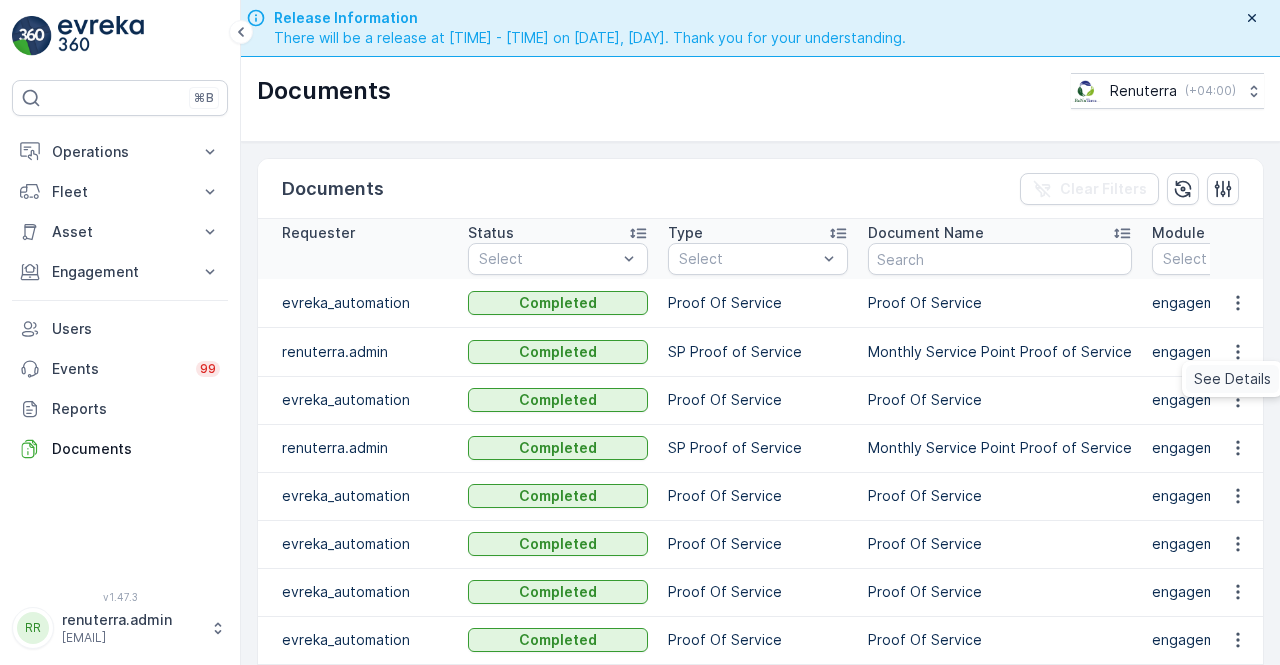click on "See Details" at bounding box center [1232, 379] 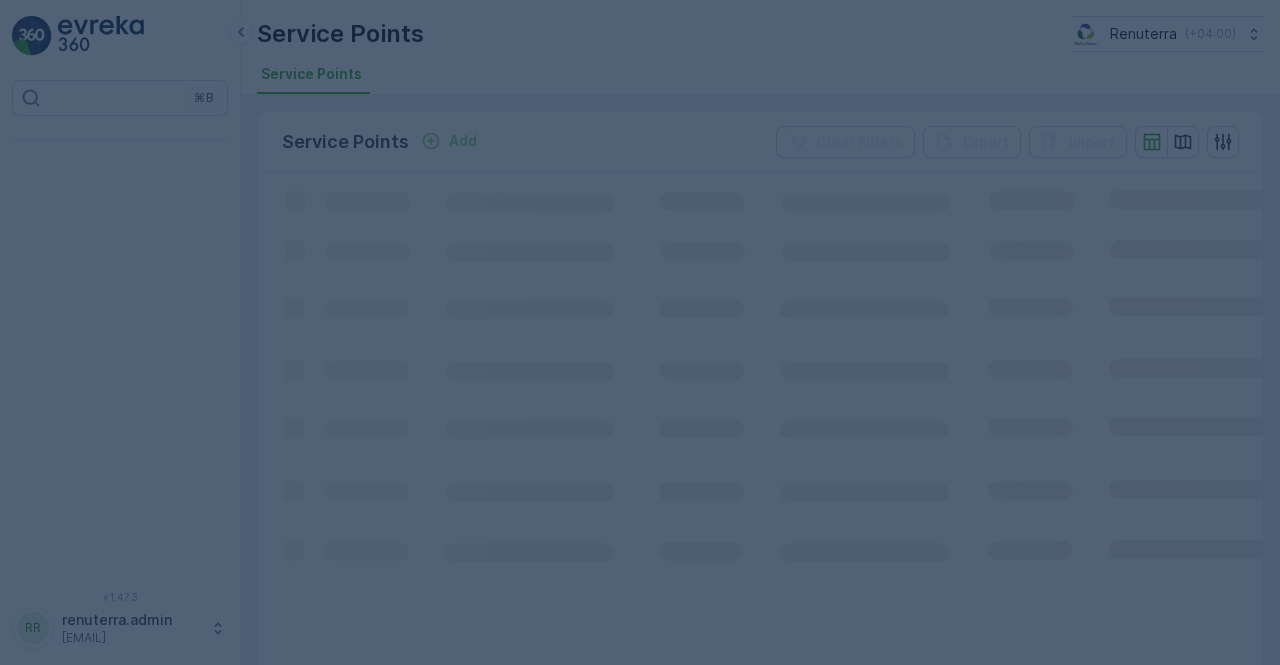 scroll, scrollTop: 0, scrollLeft: 0, axis: both 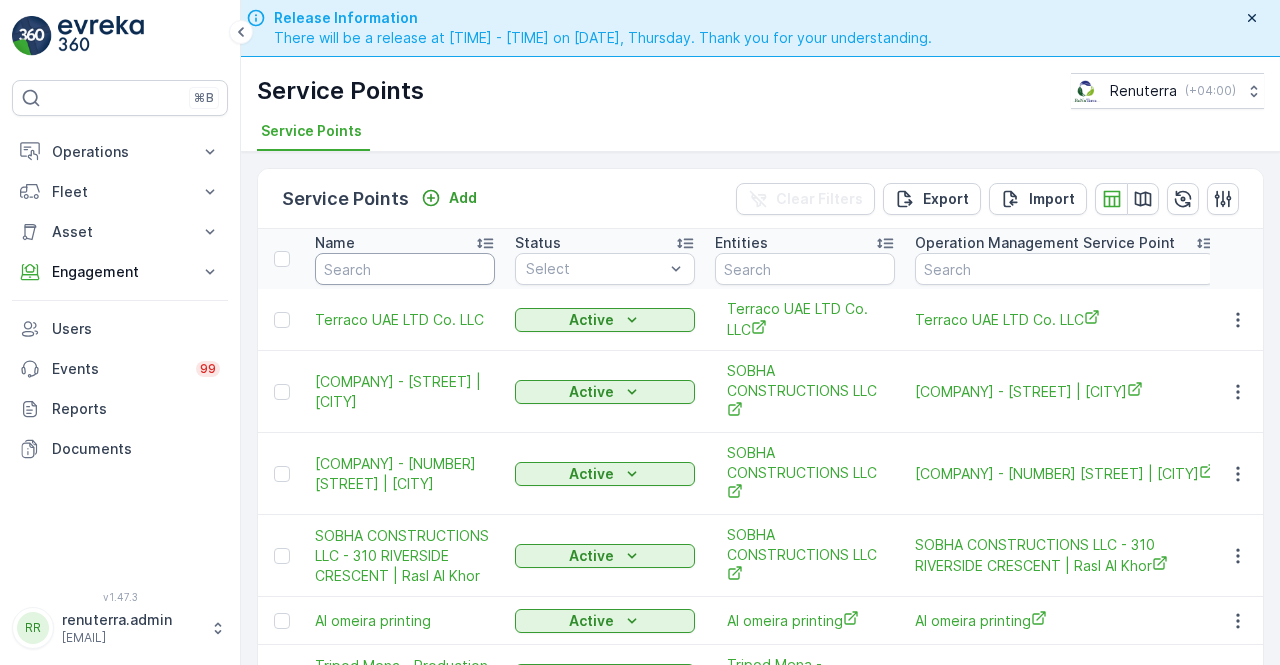 click at bounding box center [405, 269] 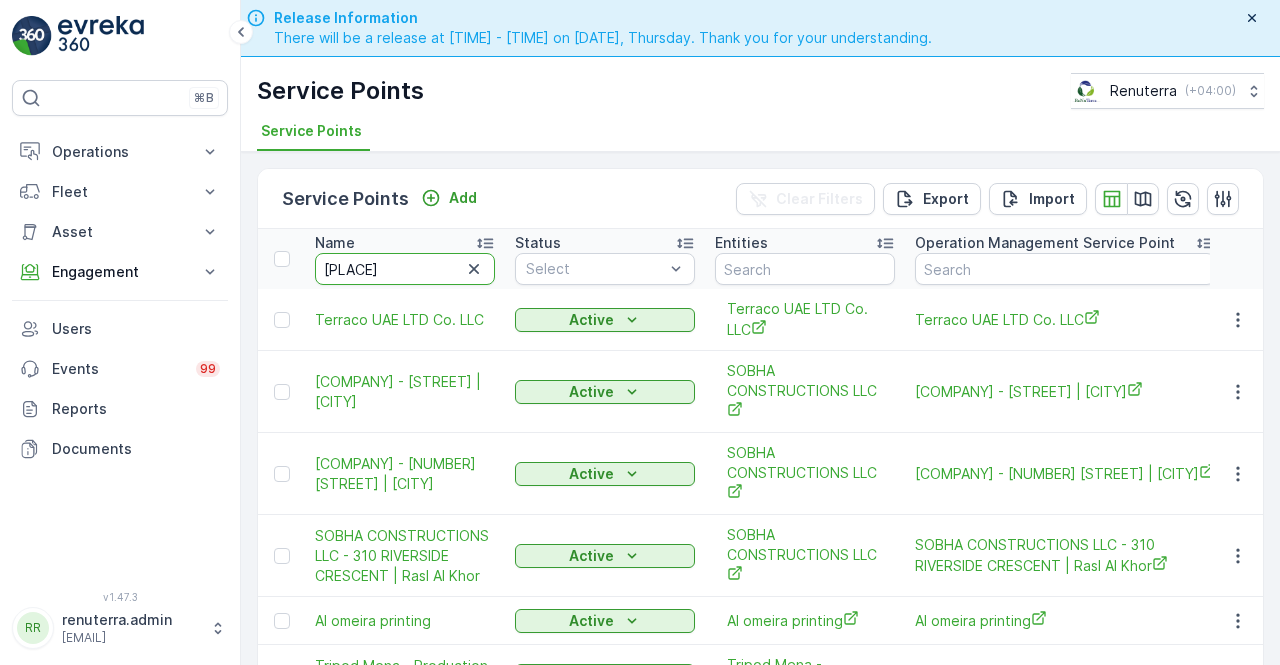 type on "golden sand" 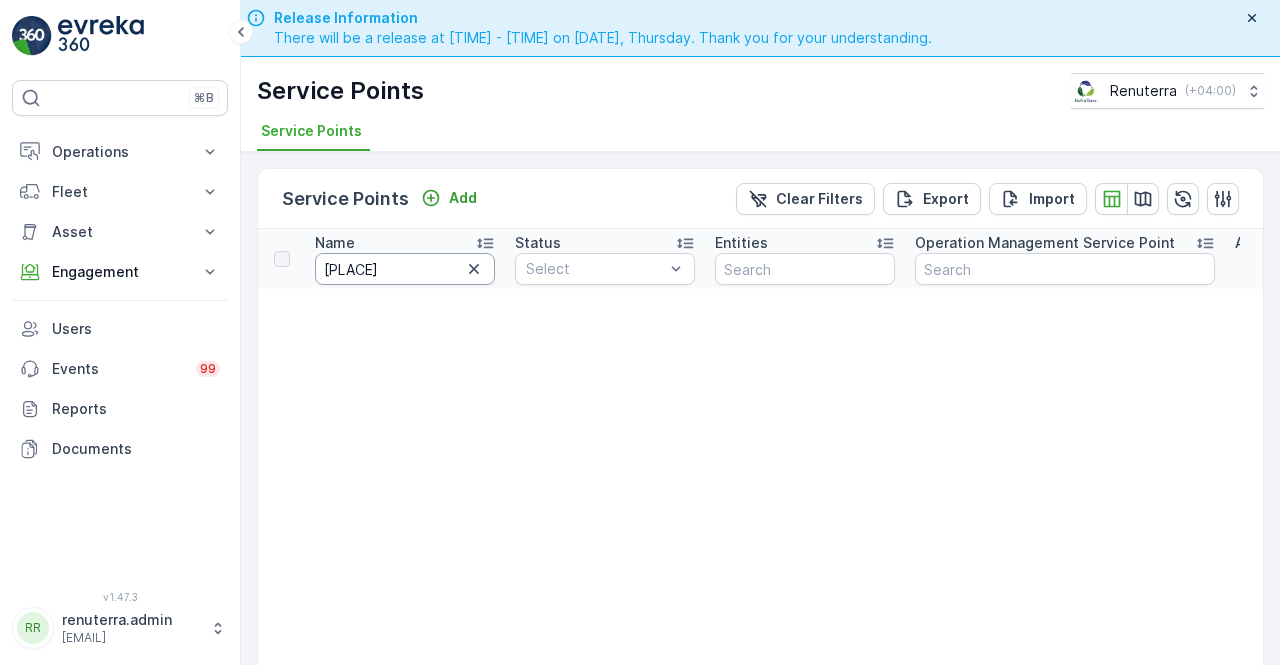 click on "golden sand" at bounding box center (405, 269) 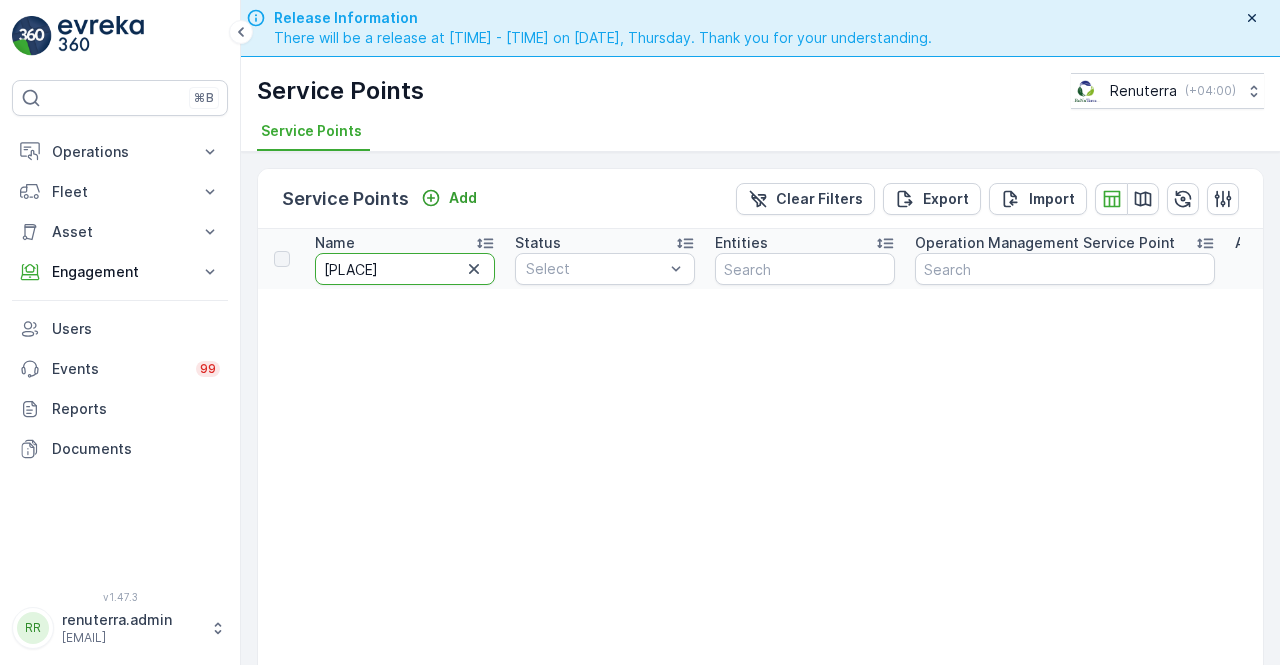 type on "golden sands" 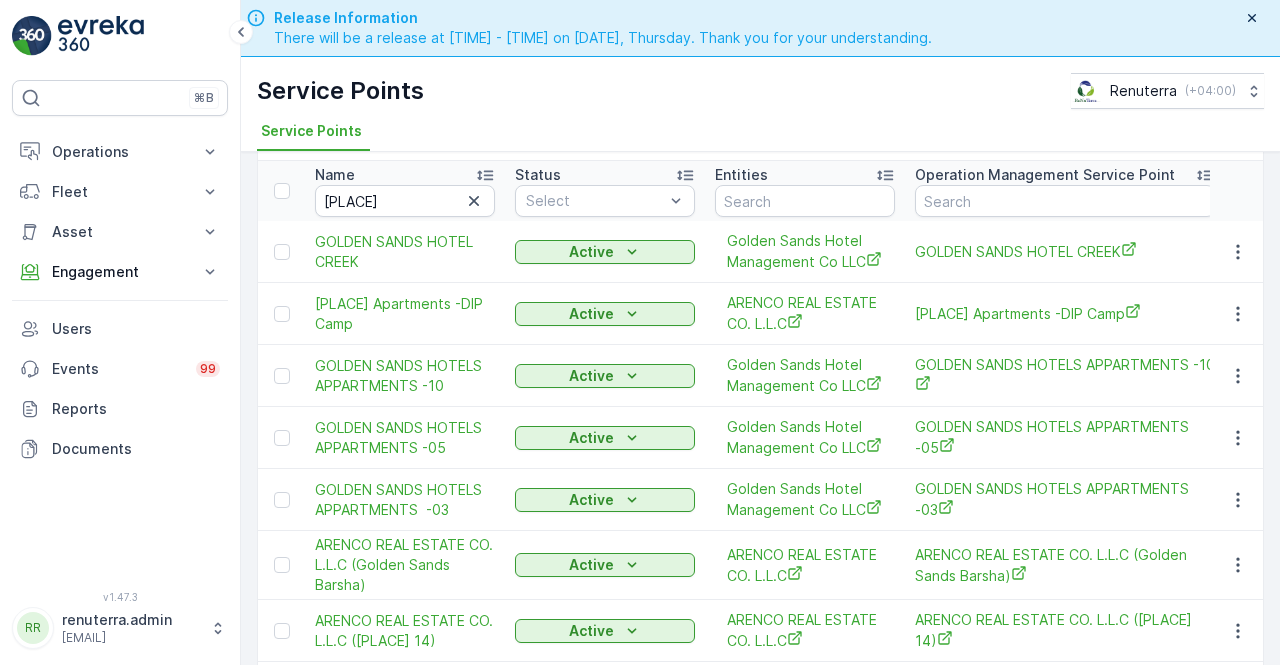 scroll, scrollTop: 100, scrollLeft: 0, axis: vertical 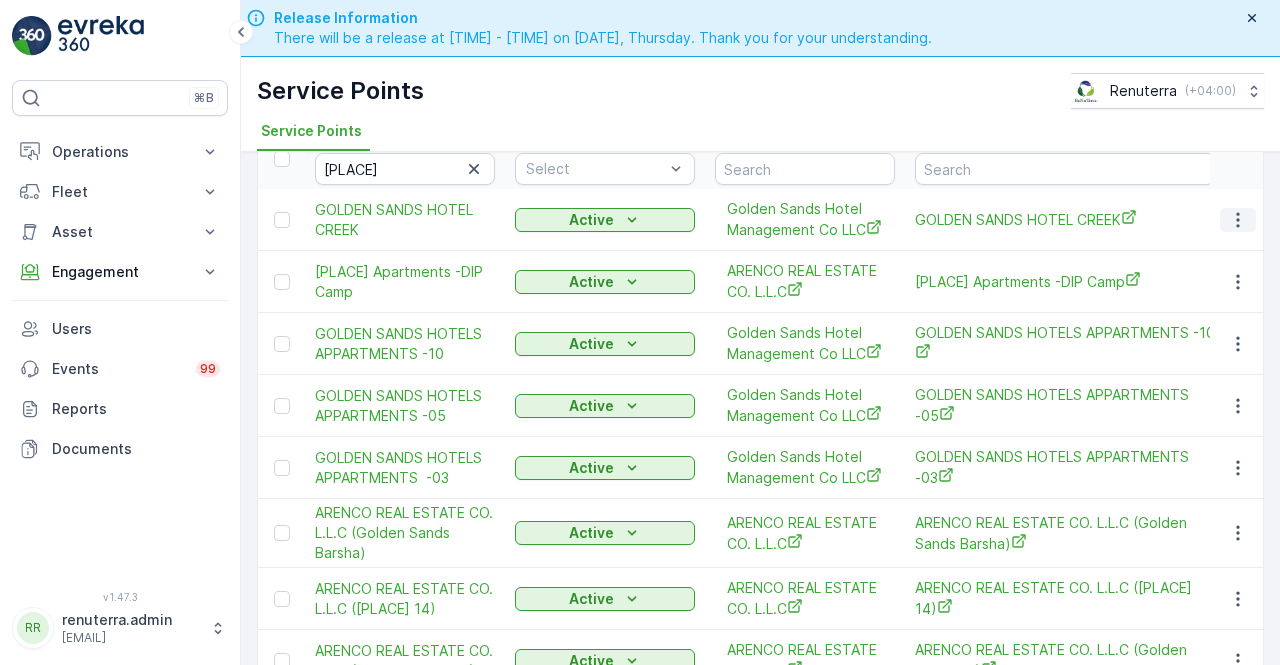 click 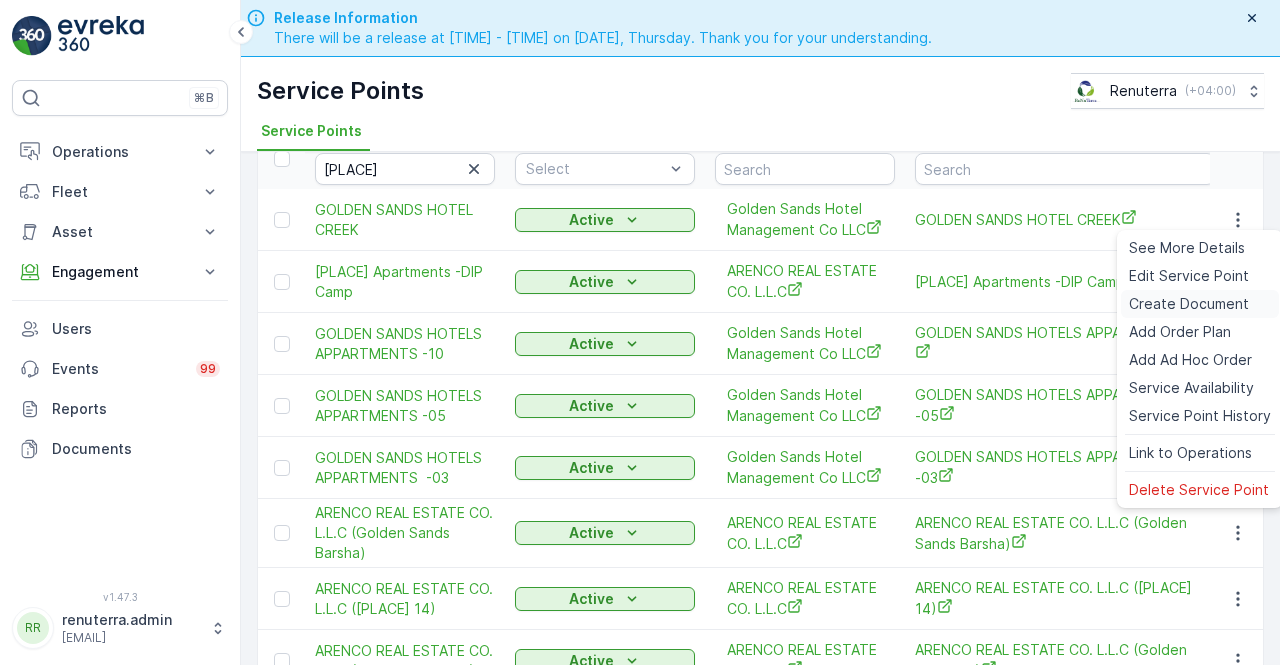 click on "Create Document" at bounding box center [1189, 304] 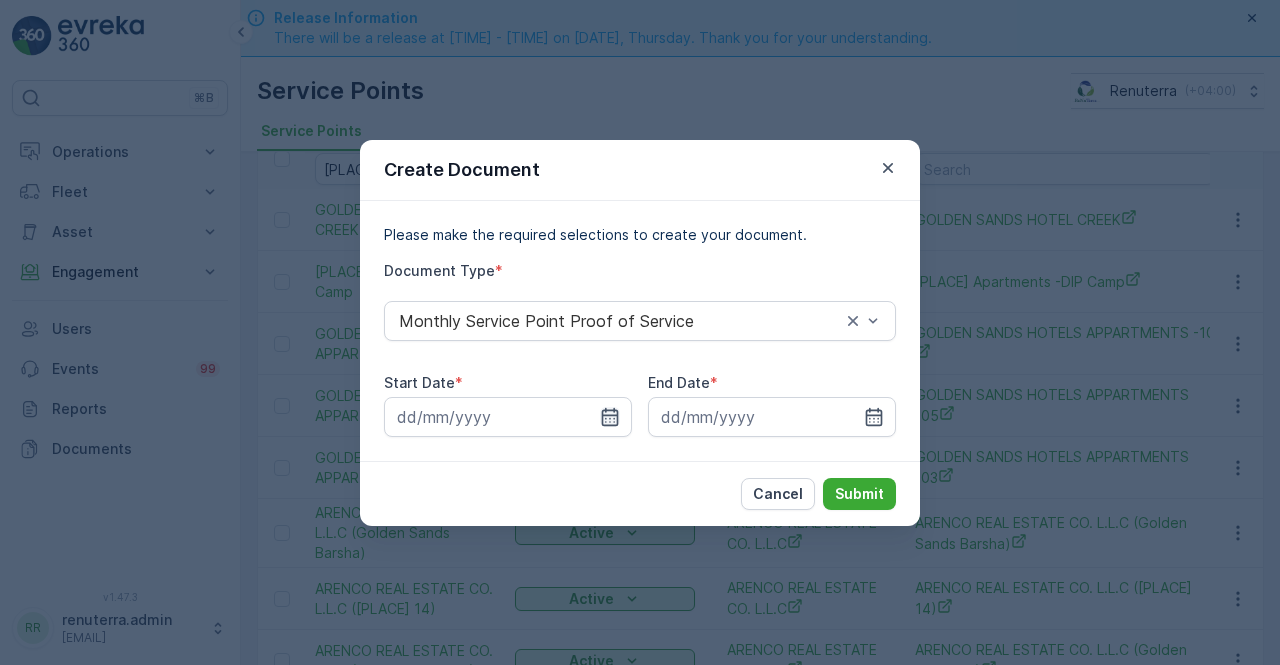 click 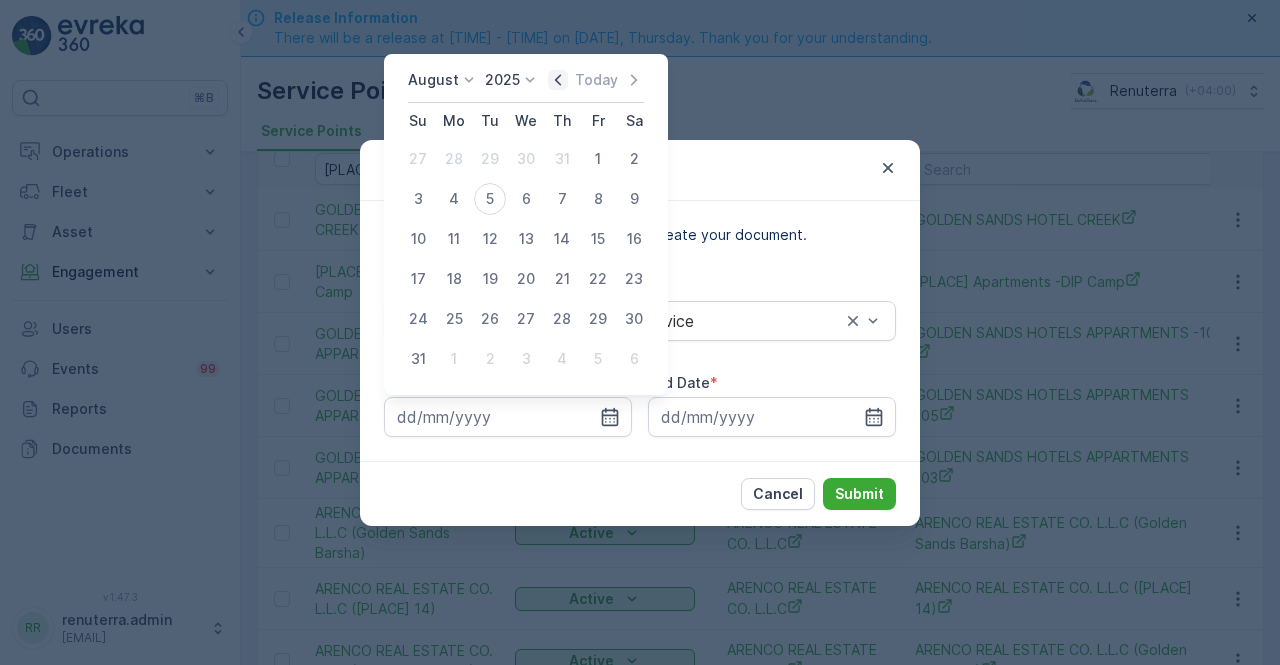 click 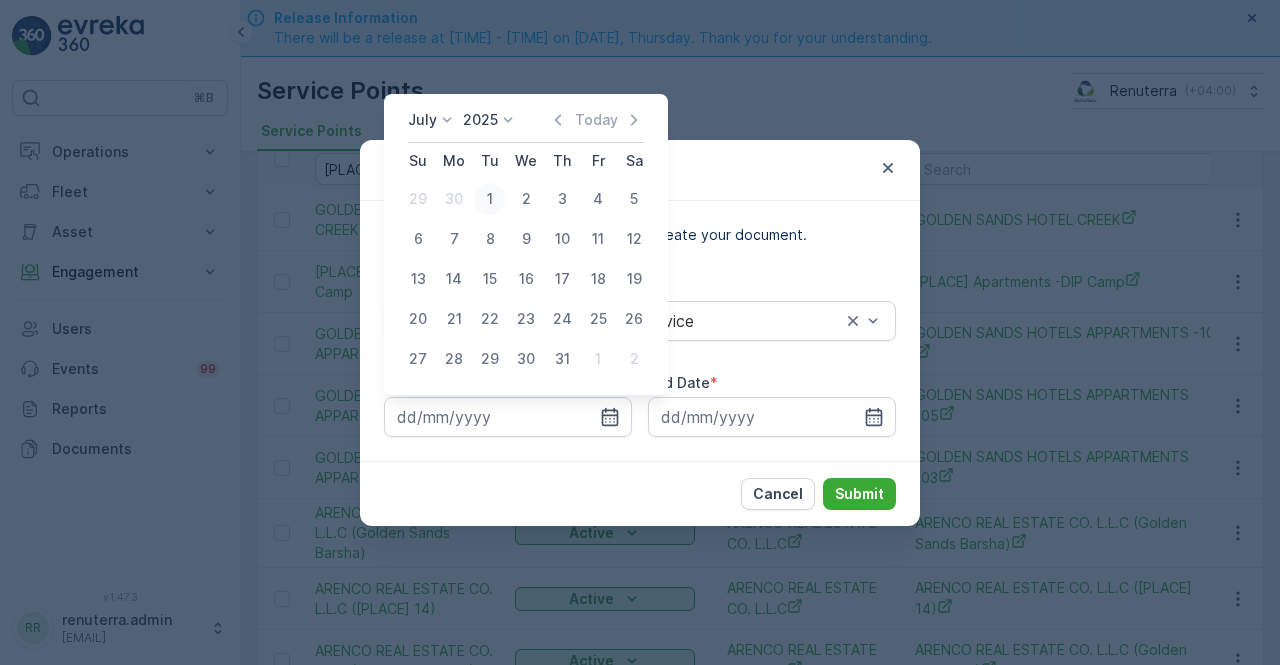 click on "1" at bounding box center [490, 199] 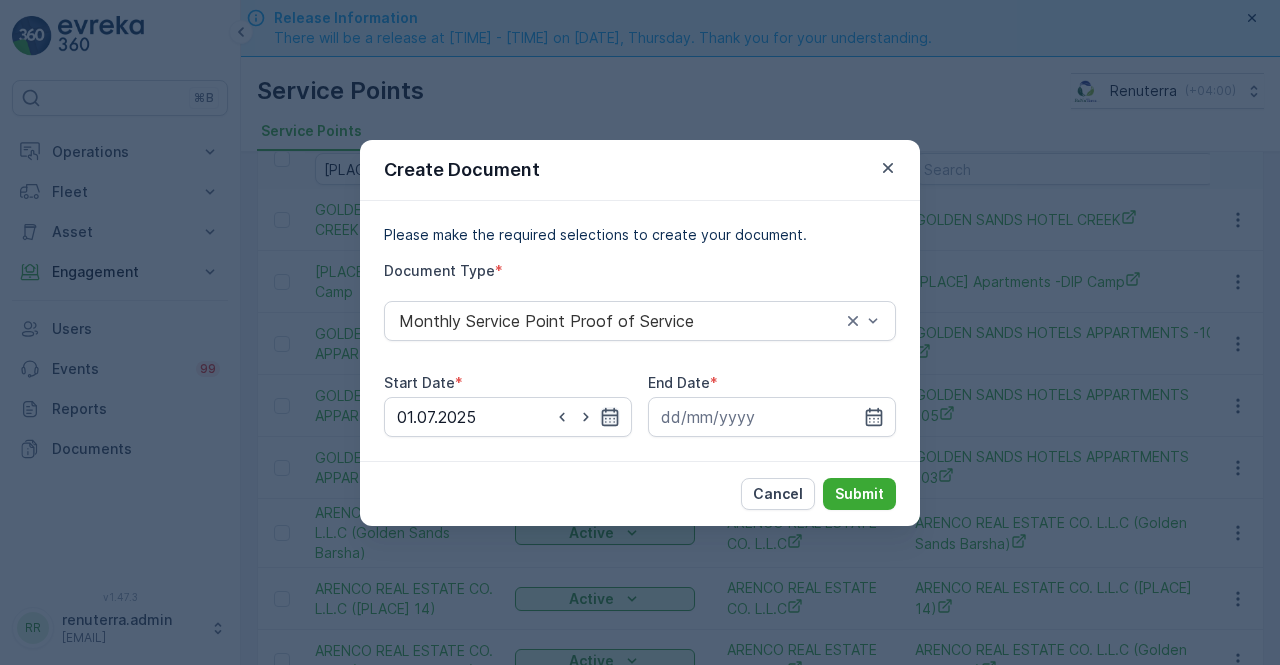click 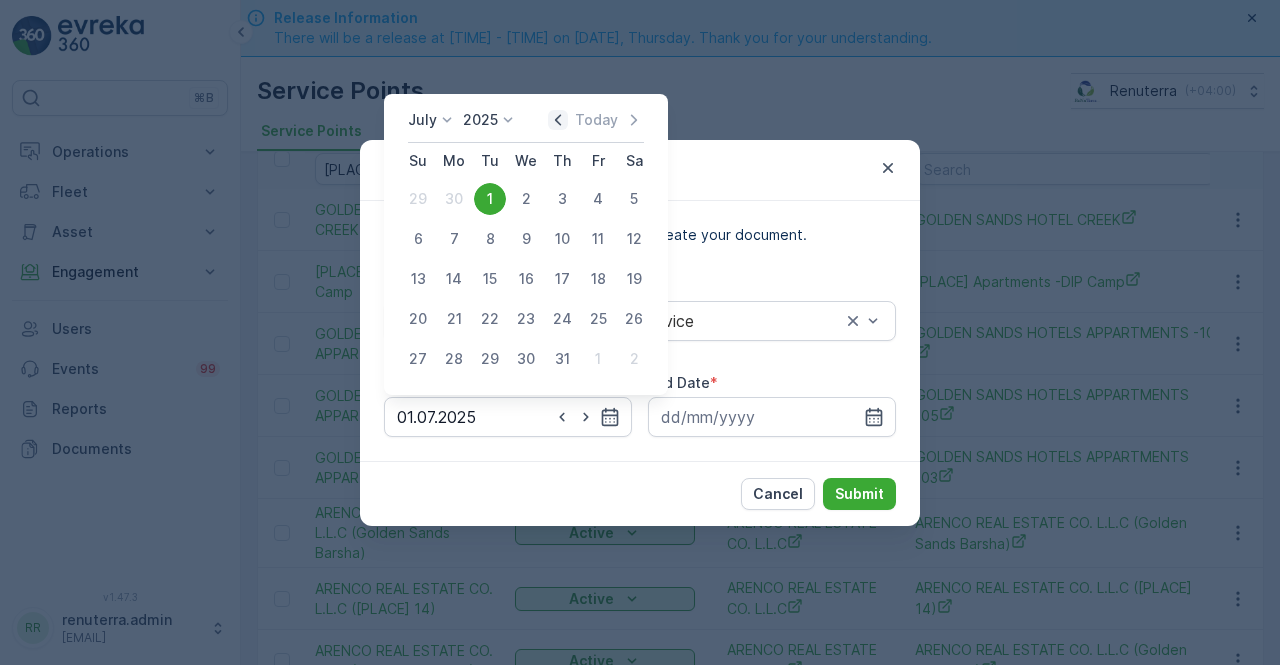 click 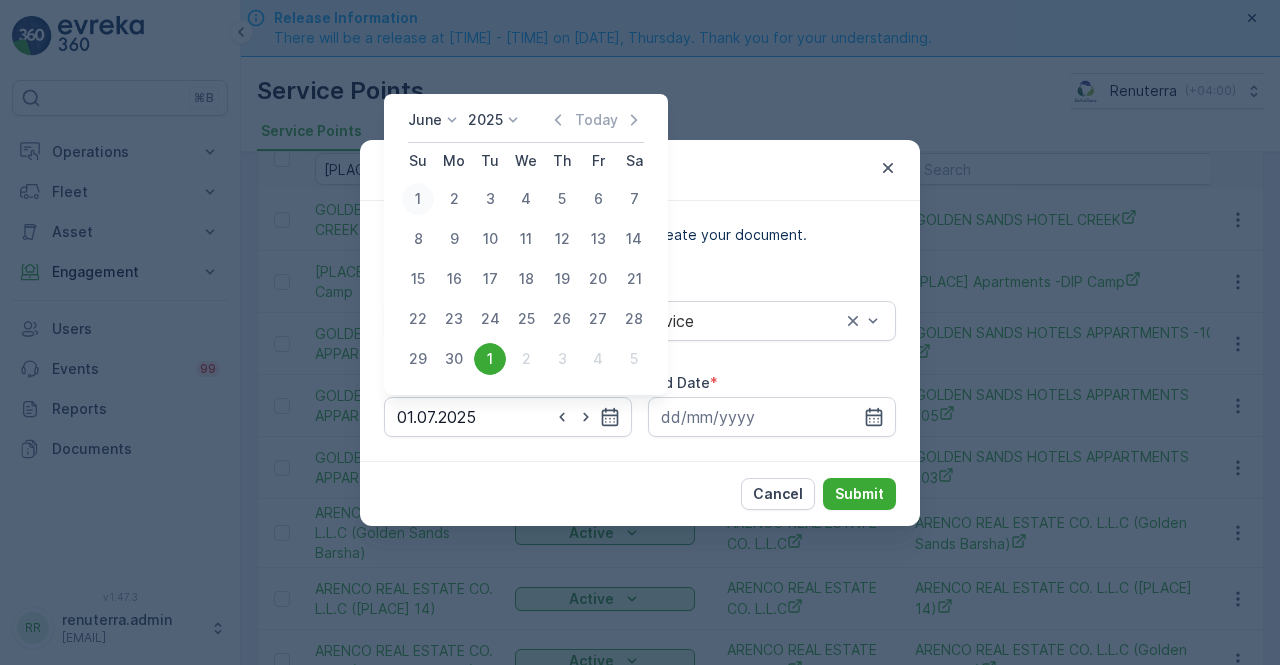 click on "1" at bounding box center (418, 199) 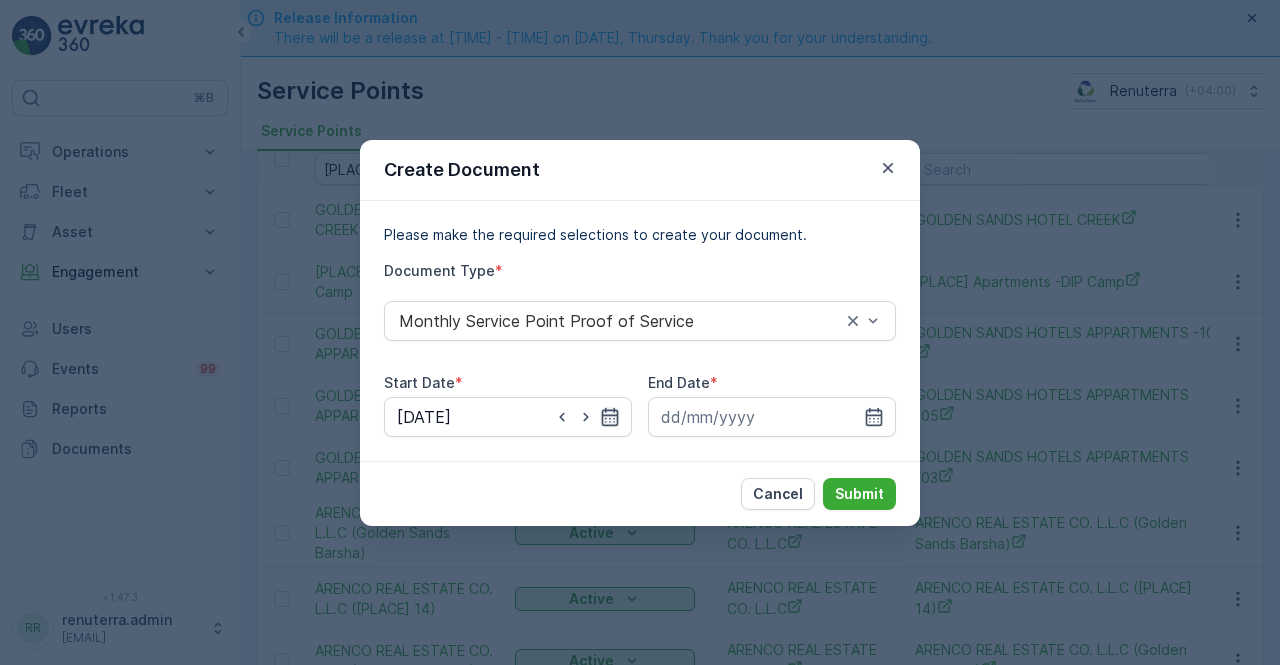 click 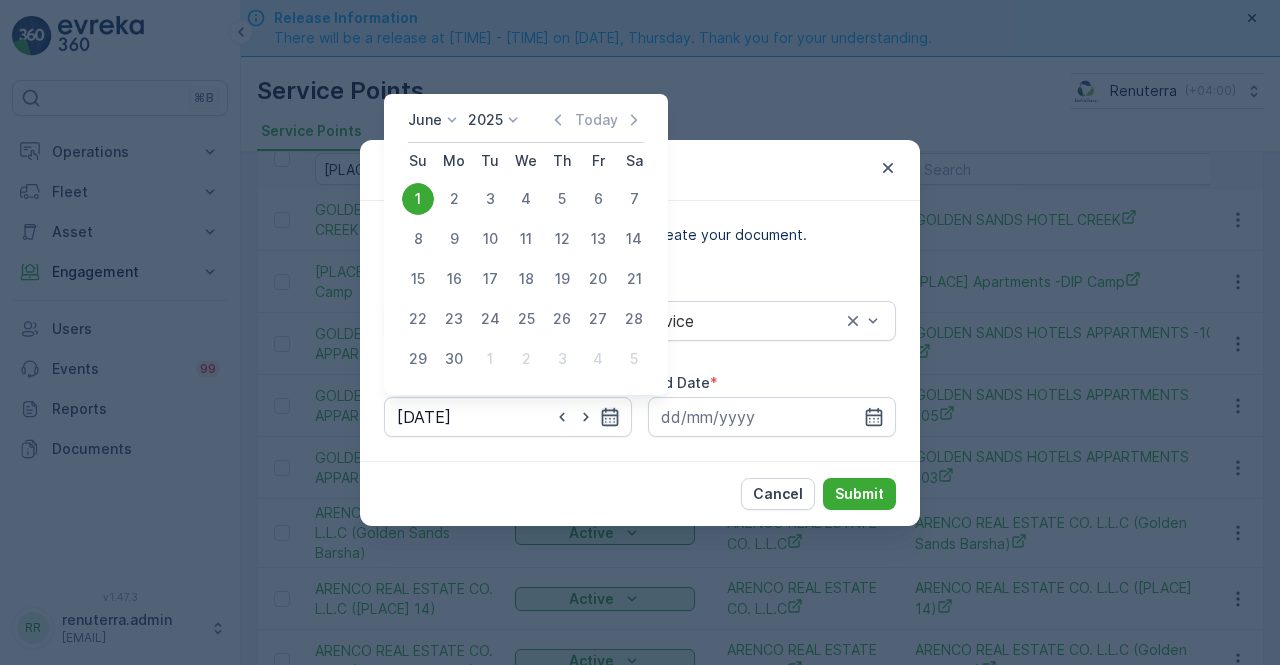 click 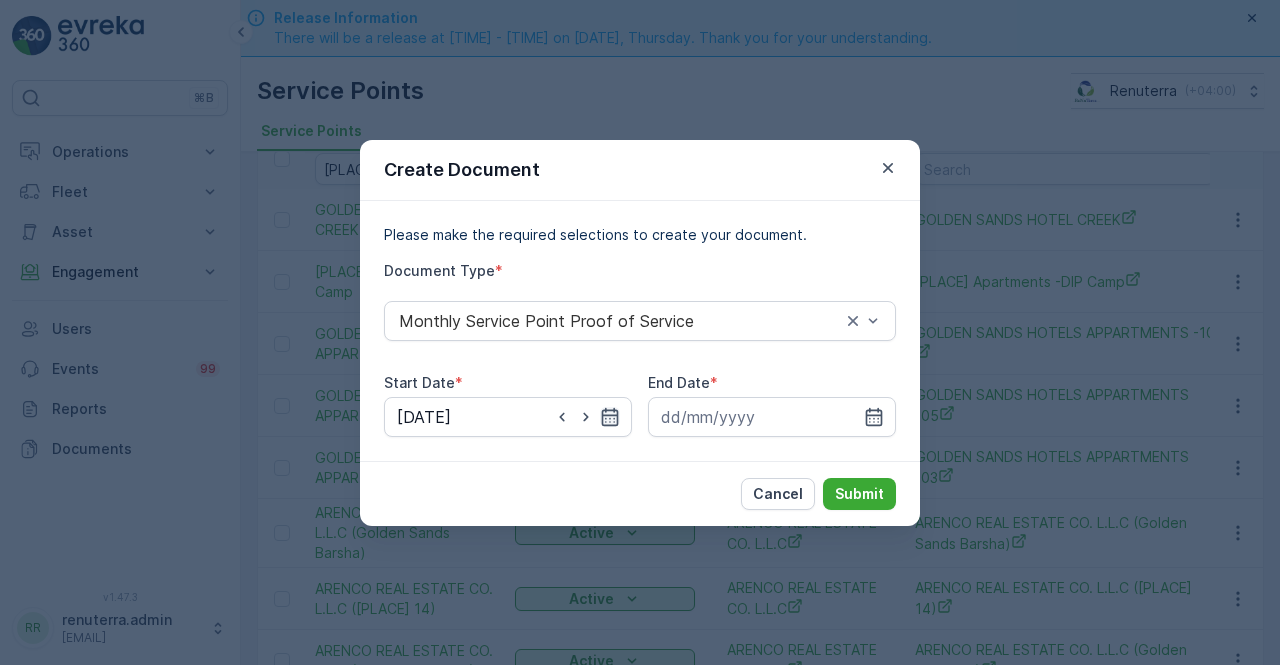 click 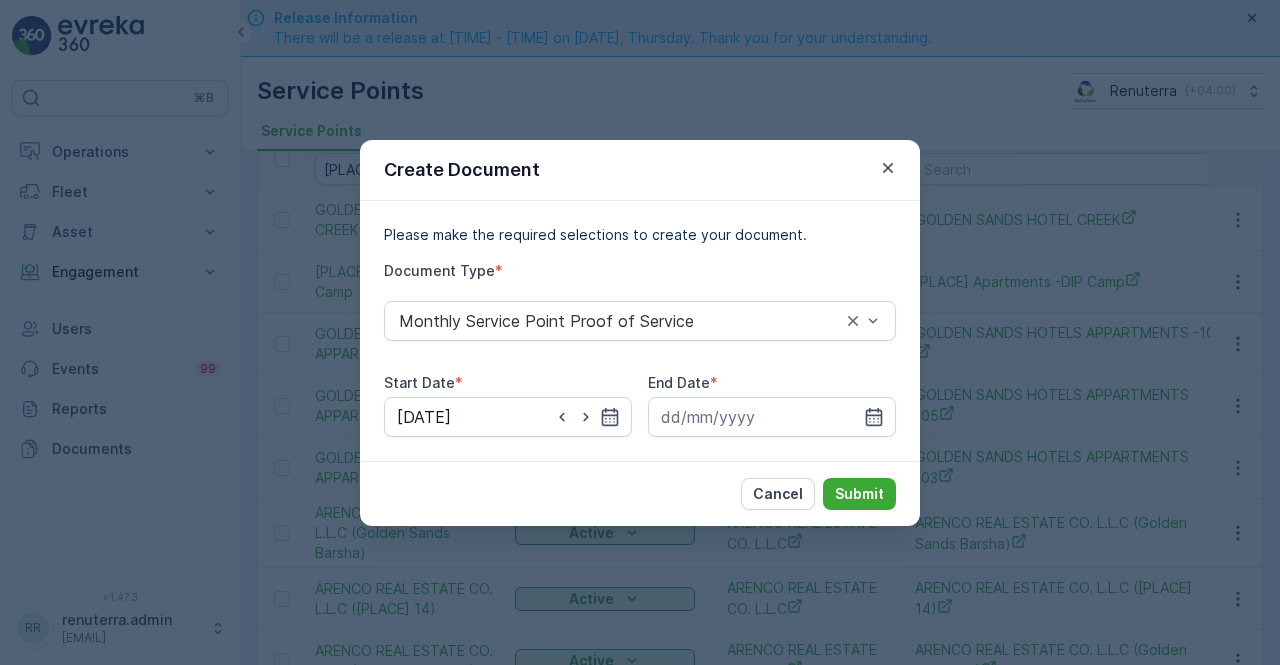 click on "Create Document" at bounding box center (640, 170) 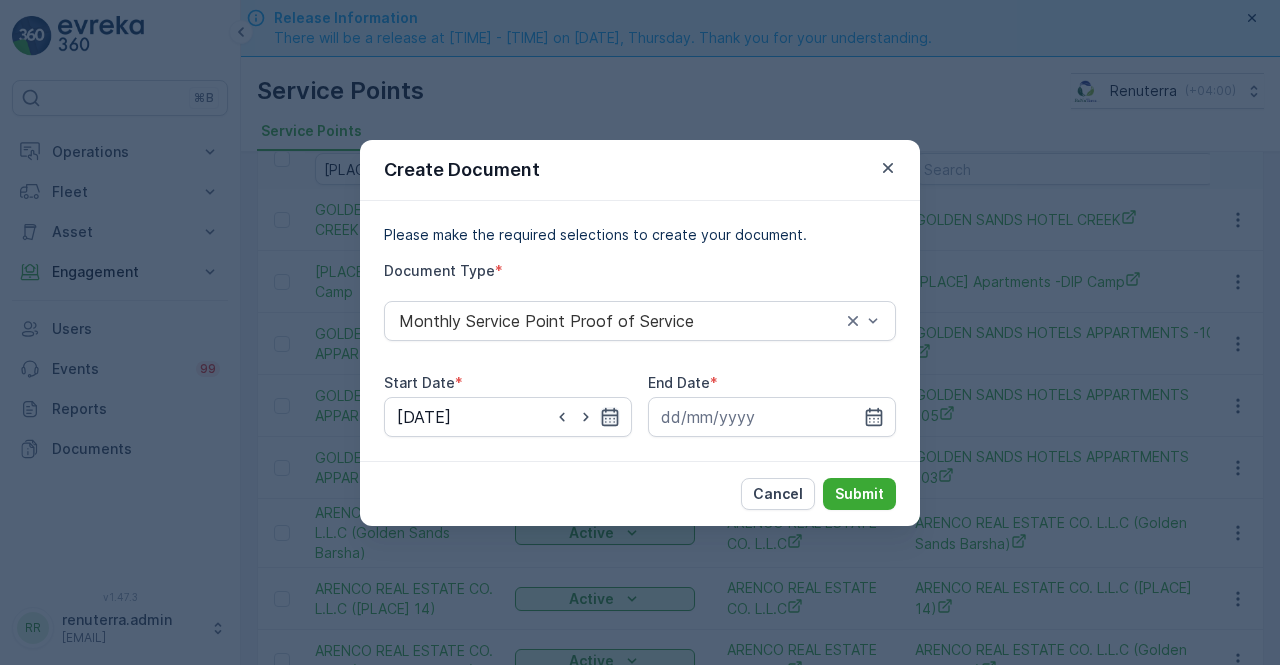 click 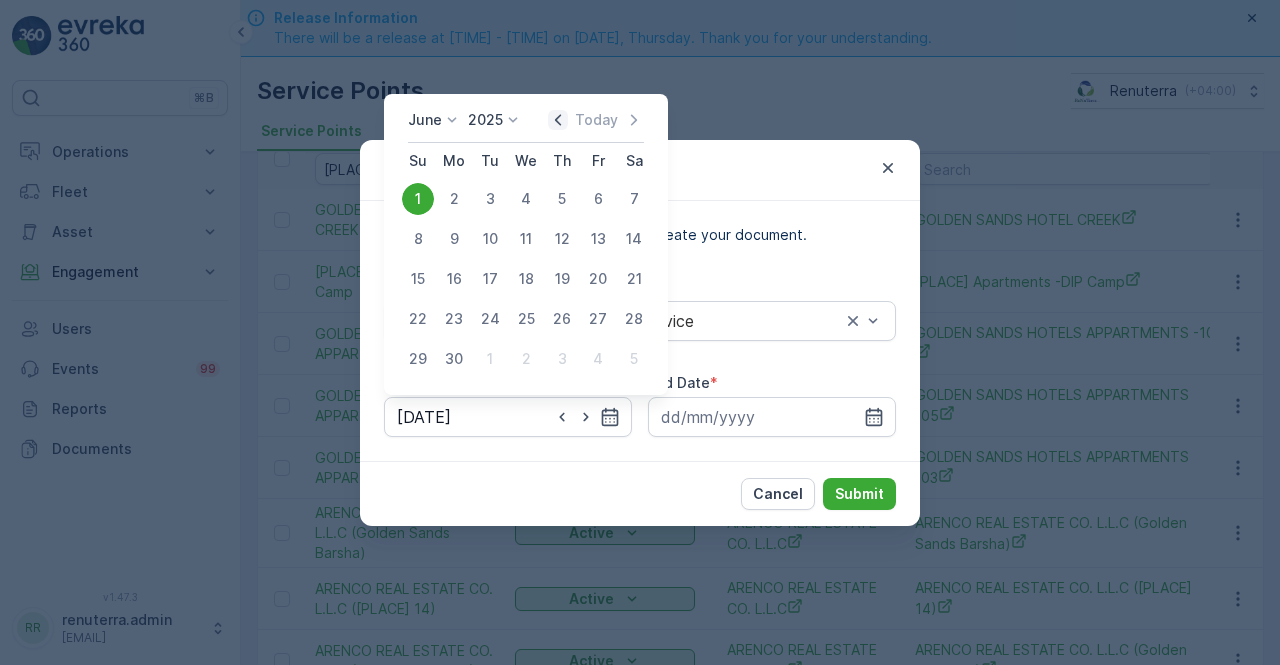 click 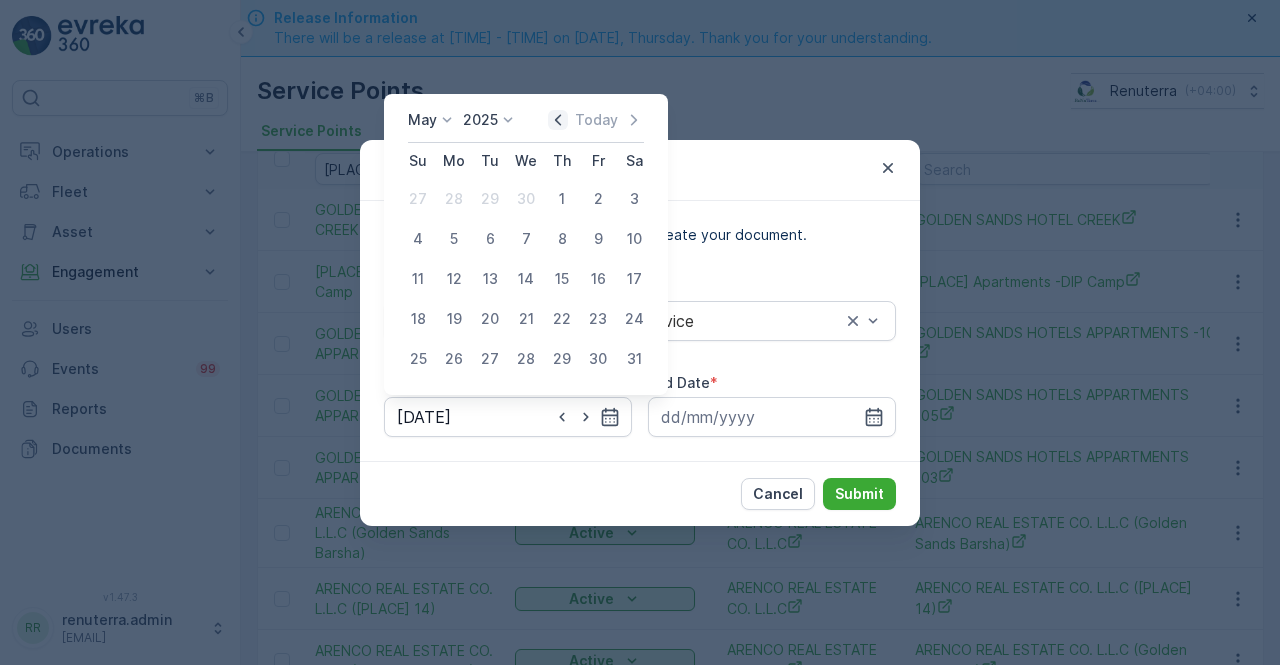 click 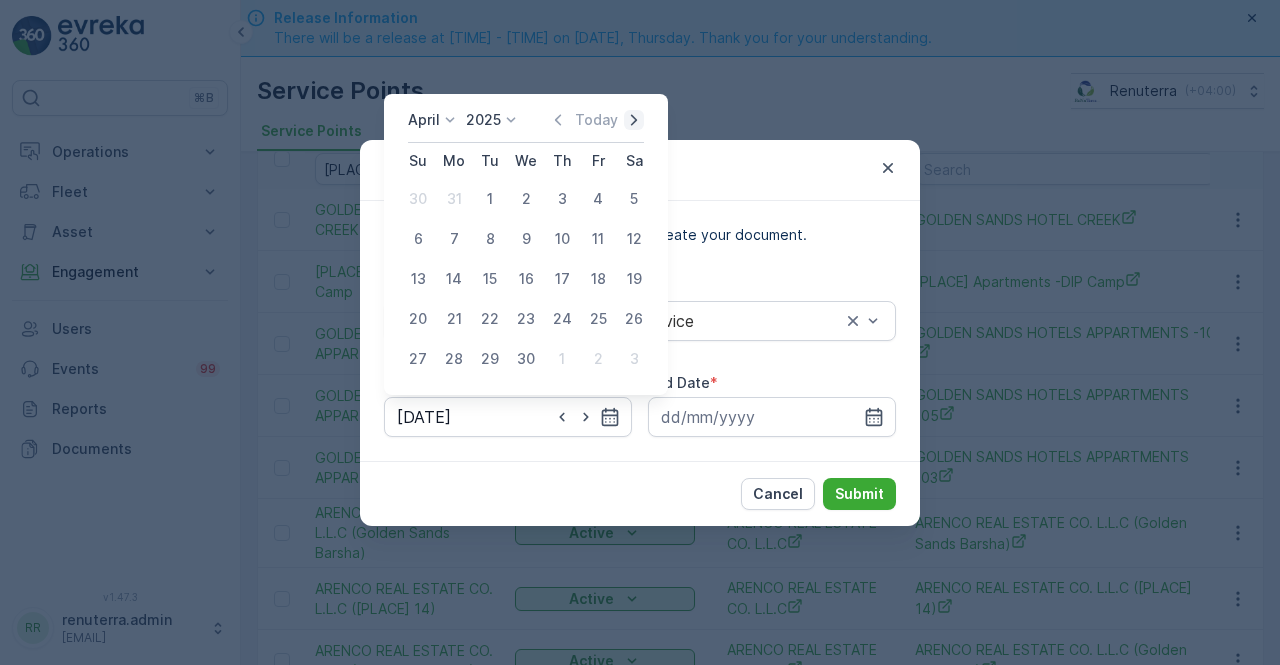 click 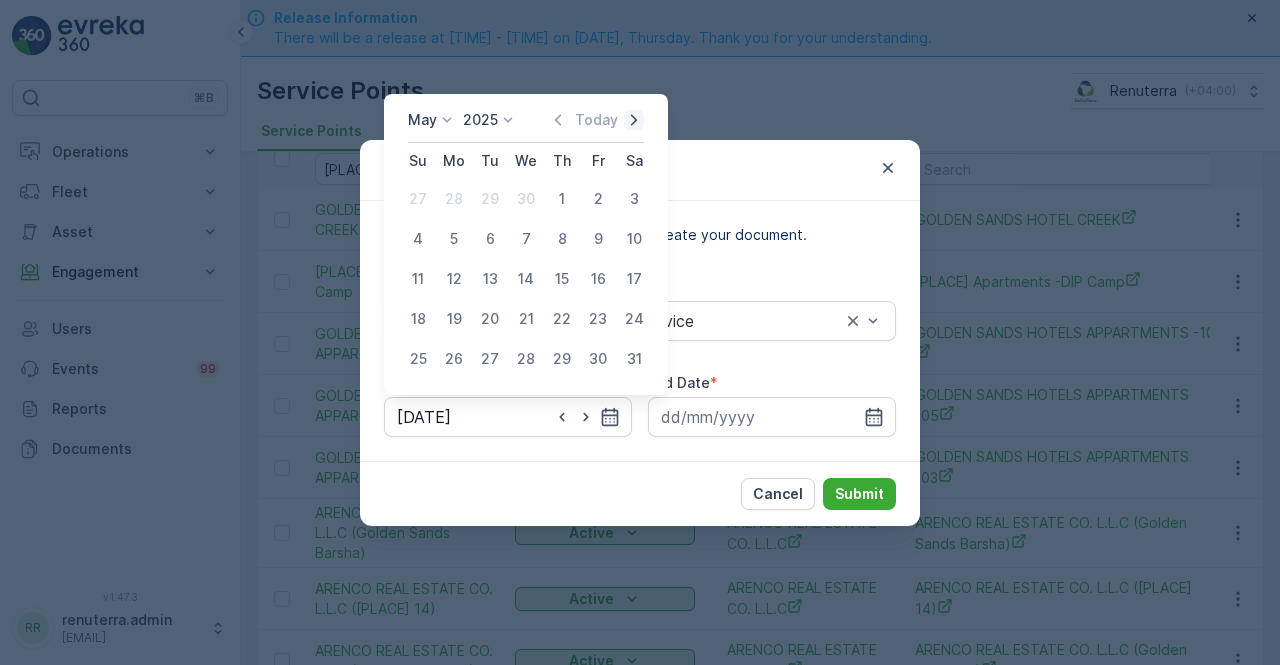 click 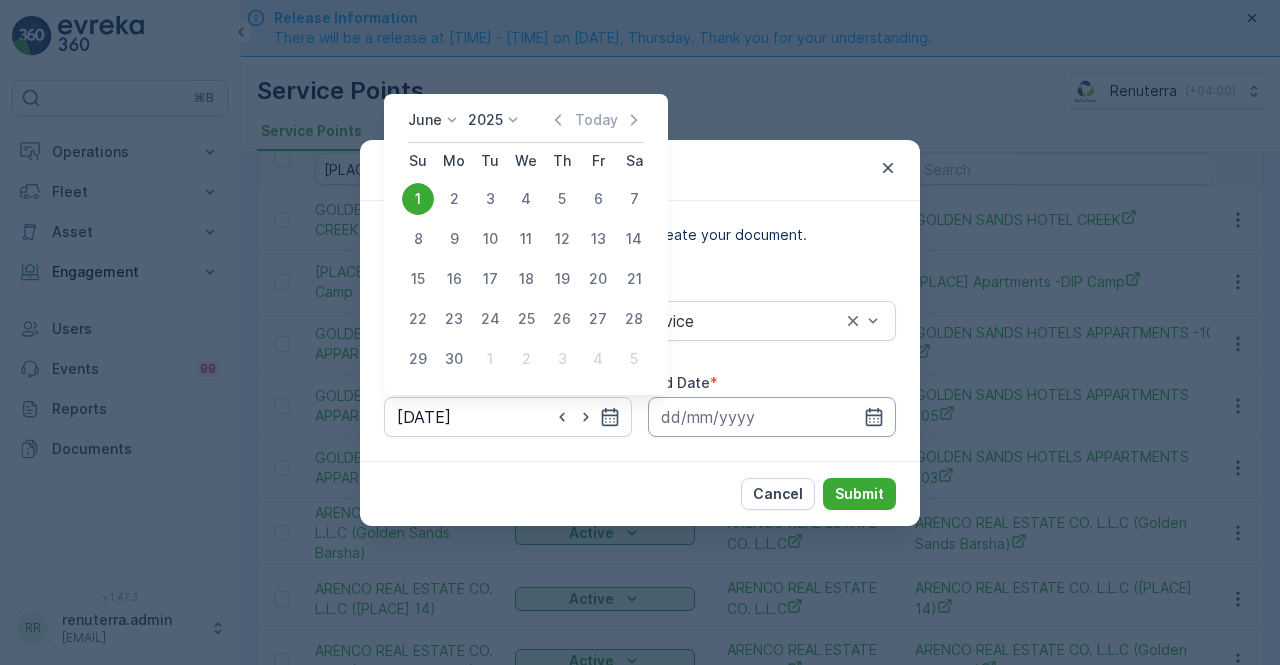 drag, startPoint x: 838, startPoint y: 429, endPoint x: 850, endPoint y: 423, distance: 13.416408 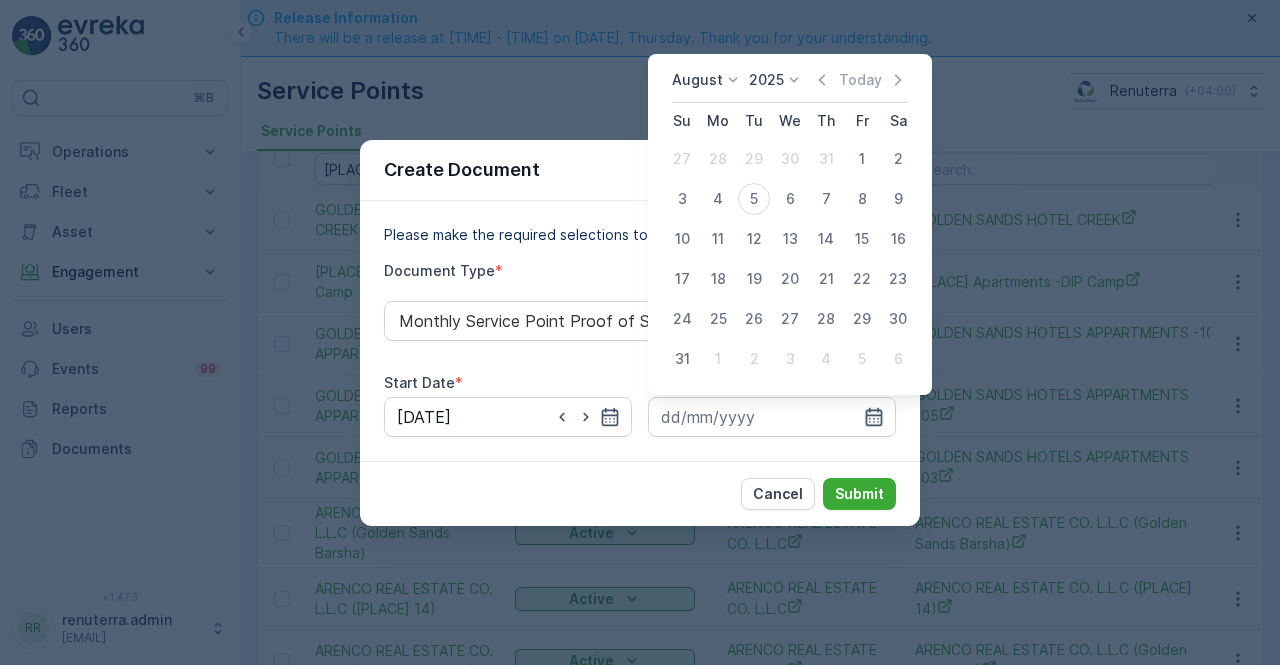 click 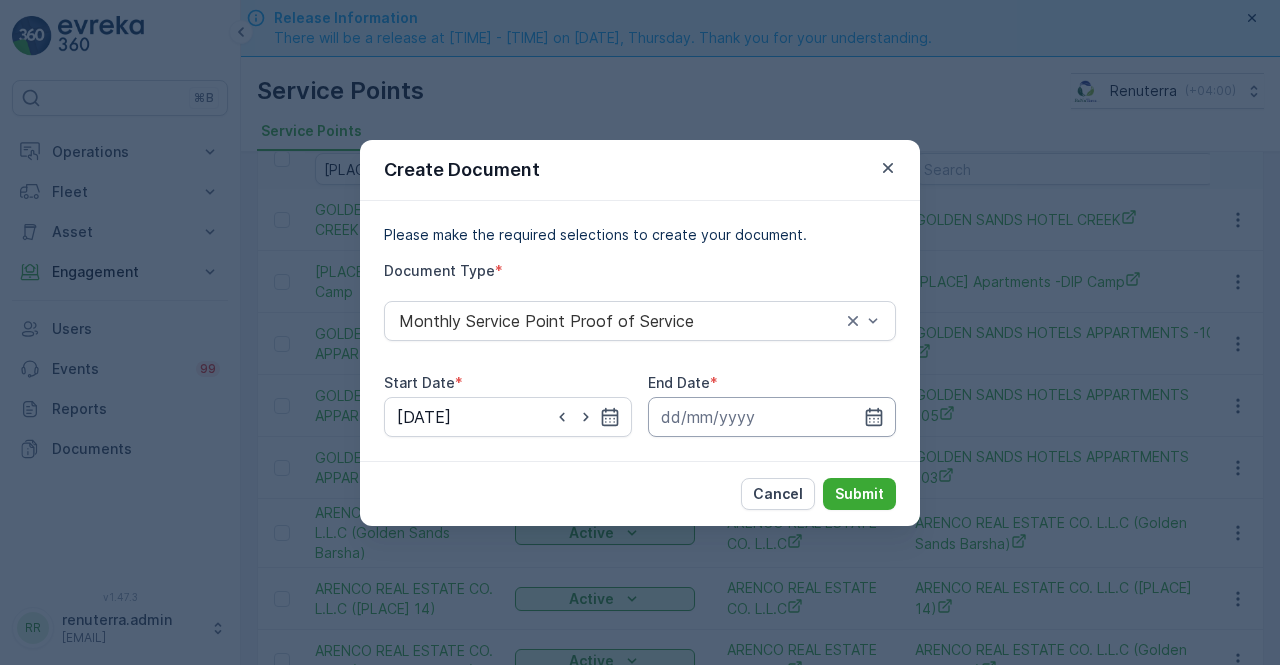 click 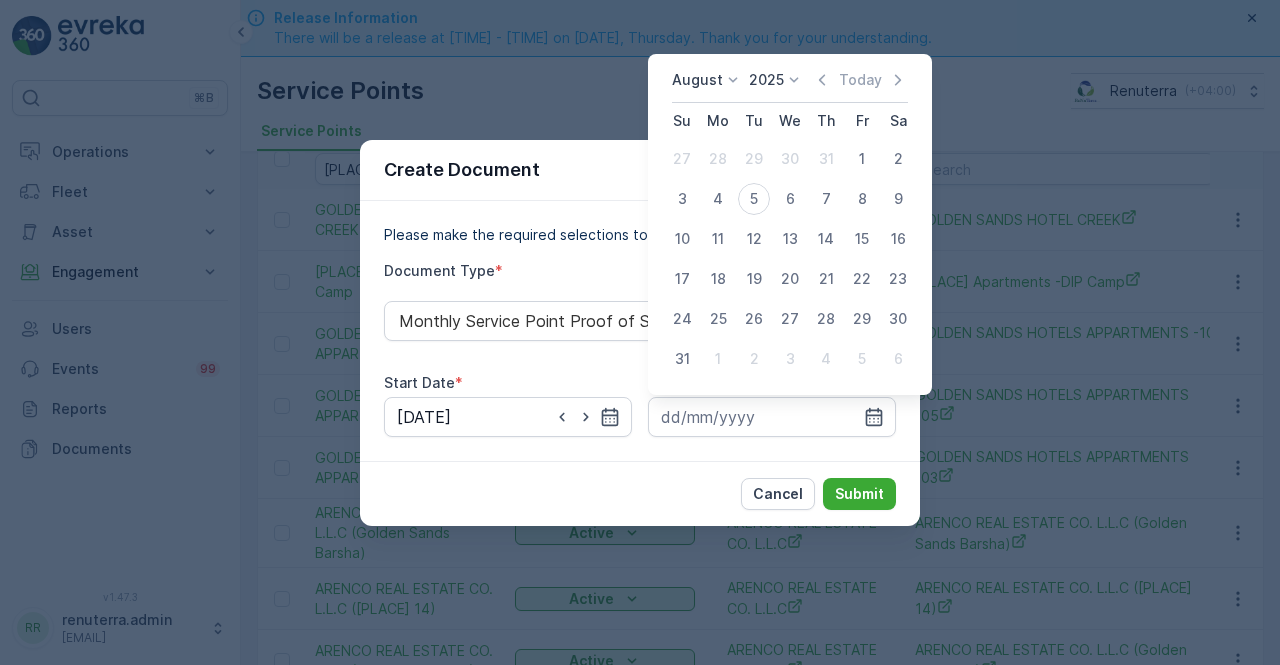 click 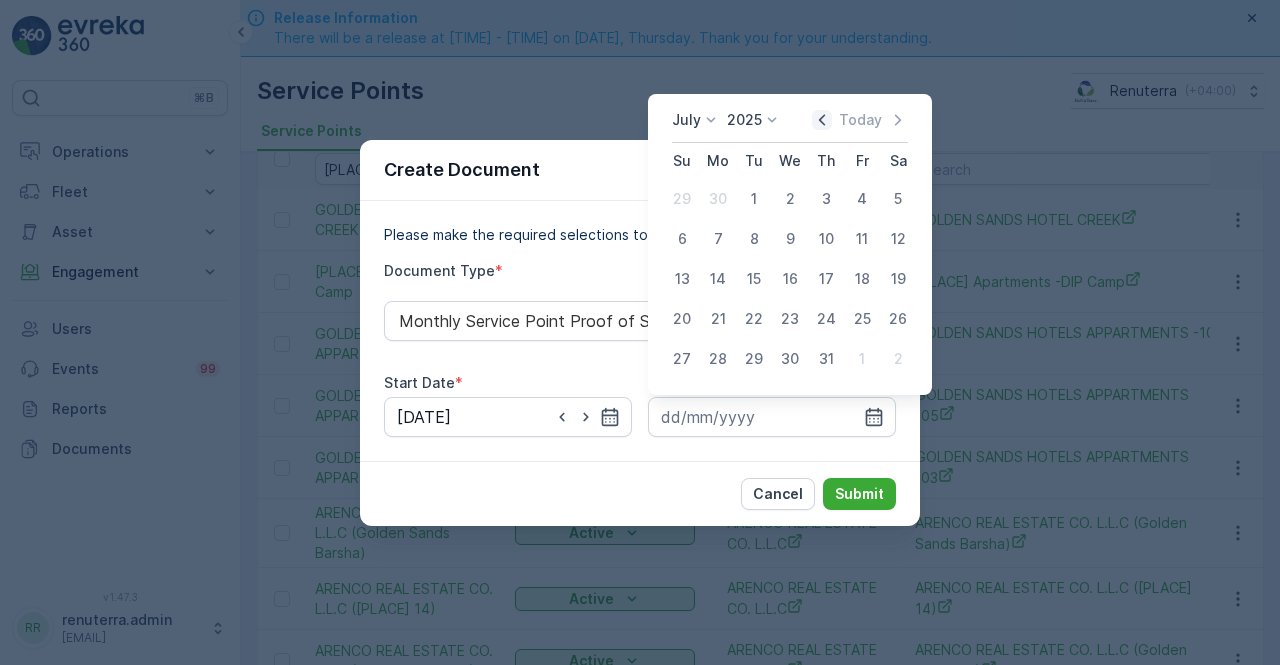 click 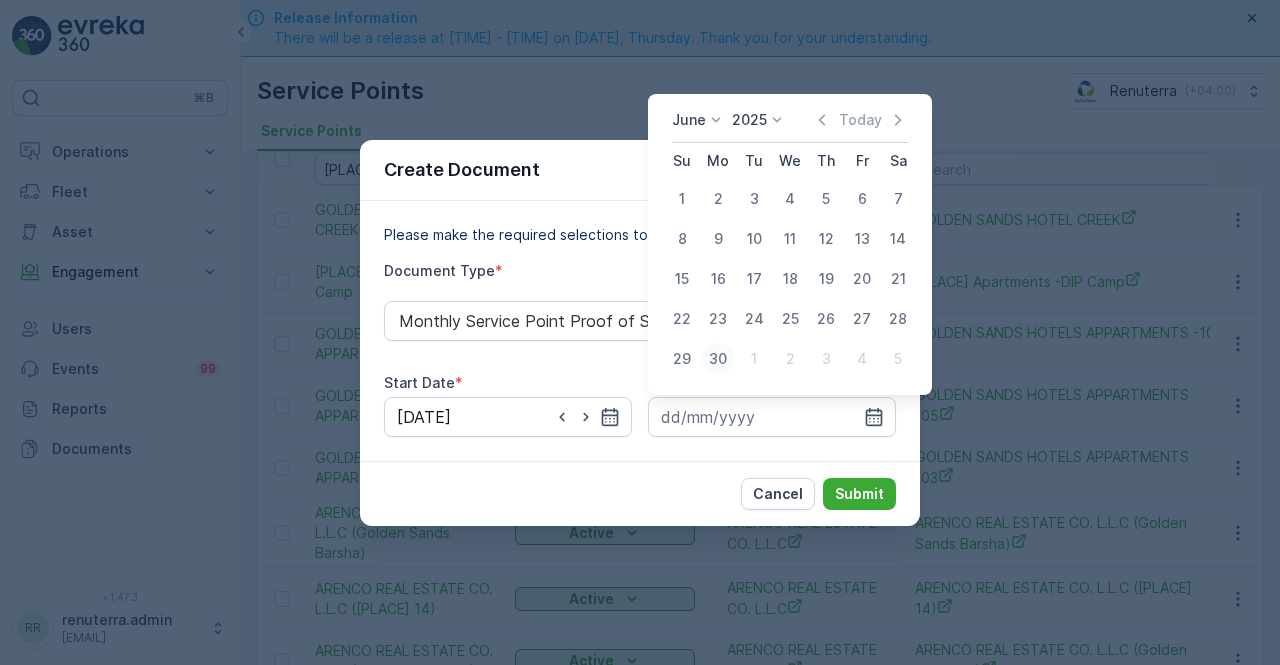 click on "30" at bounding box center [718, 359] 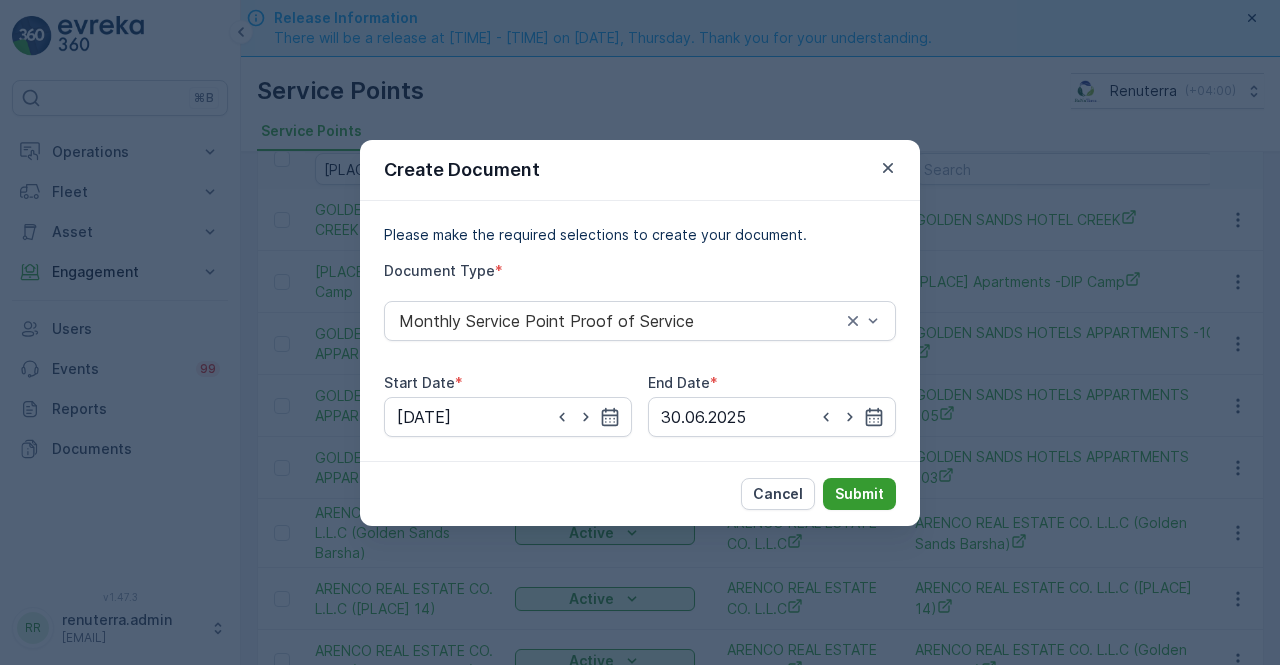 click on "Submit" at bounding box center [859, 494] 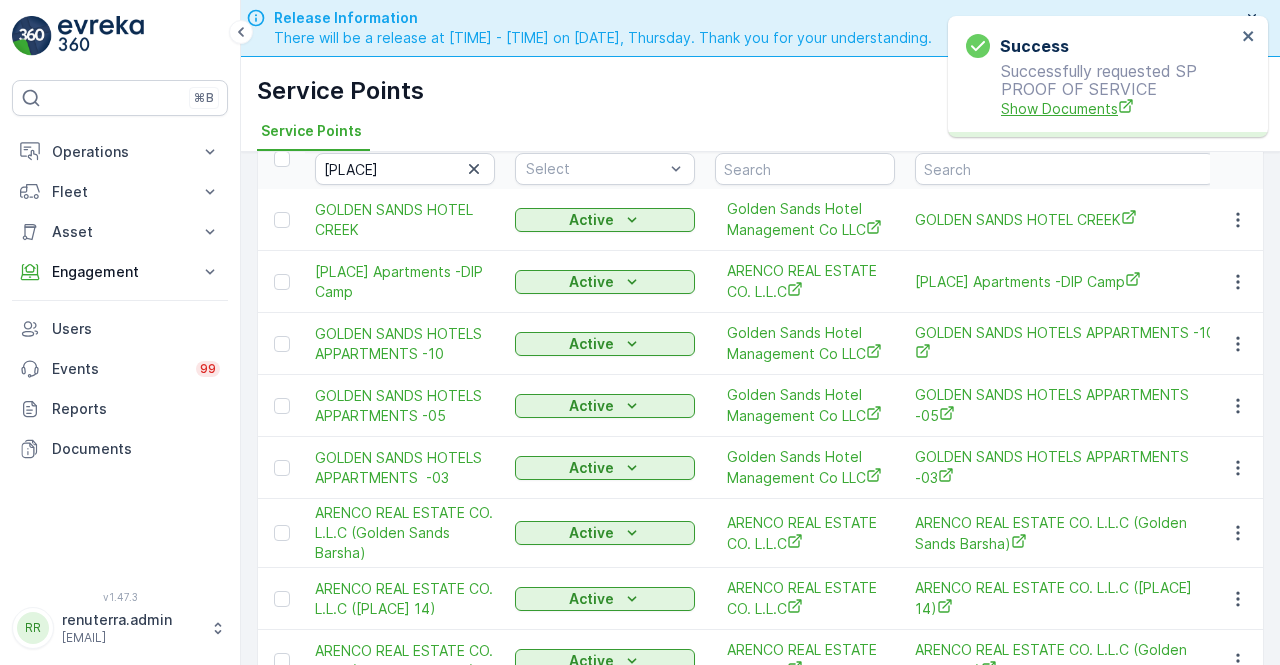 click on "Show Documents" at bounding box center [1118, 108] 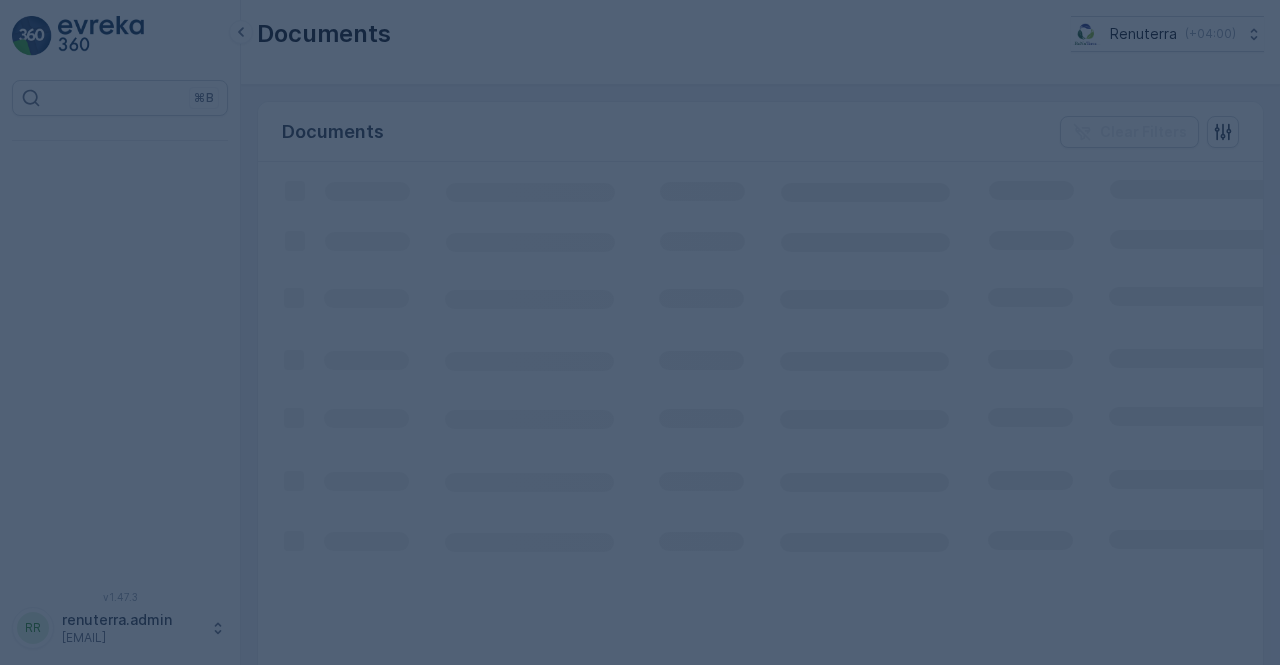 scroll, scrollTop: 0, scrollLeft: 0, axis: both 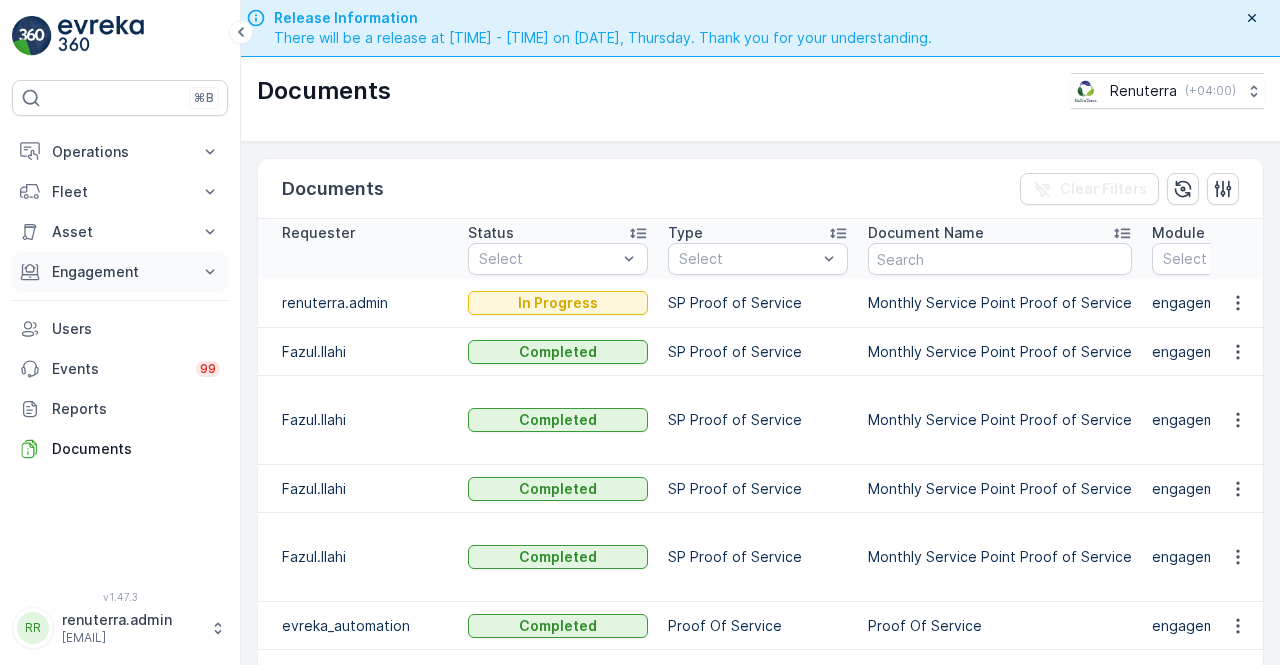drag, startPoint x: 113, startPoint y: 263, endPoint x: 112, endPoint y: 281, distance: 18.027756 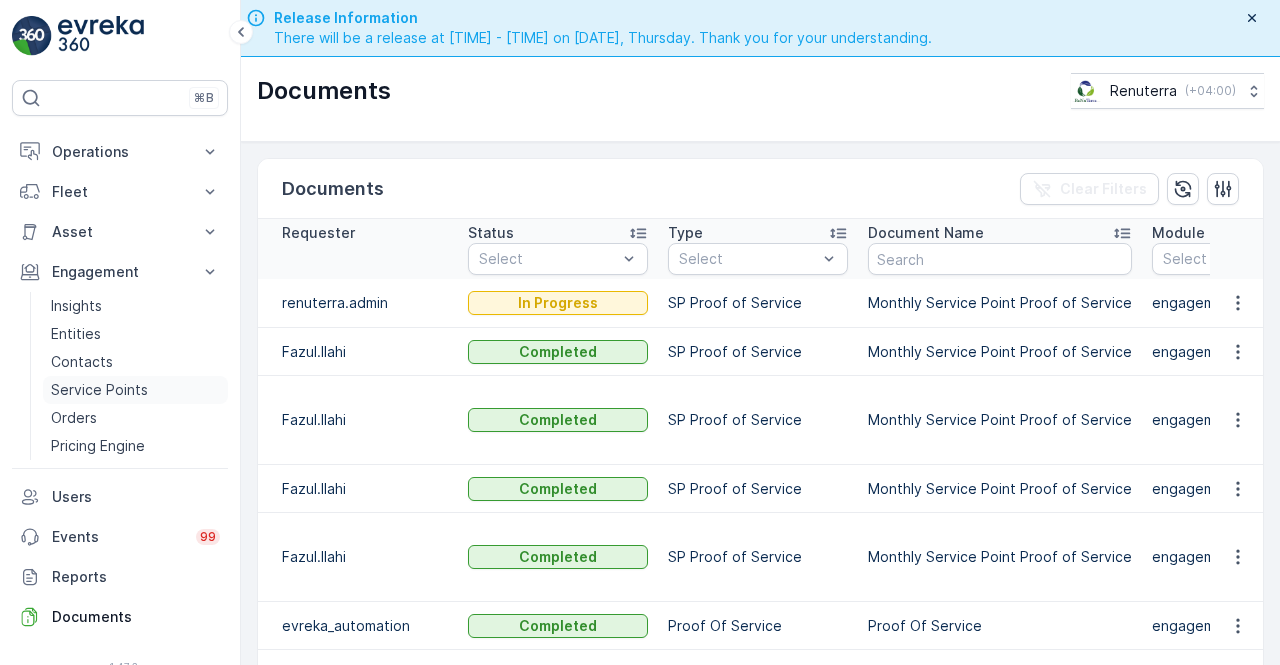 click on "Service Points" at bounding box center (99, 390) 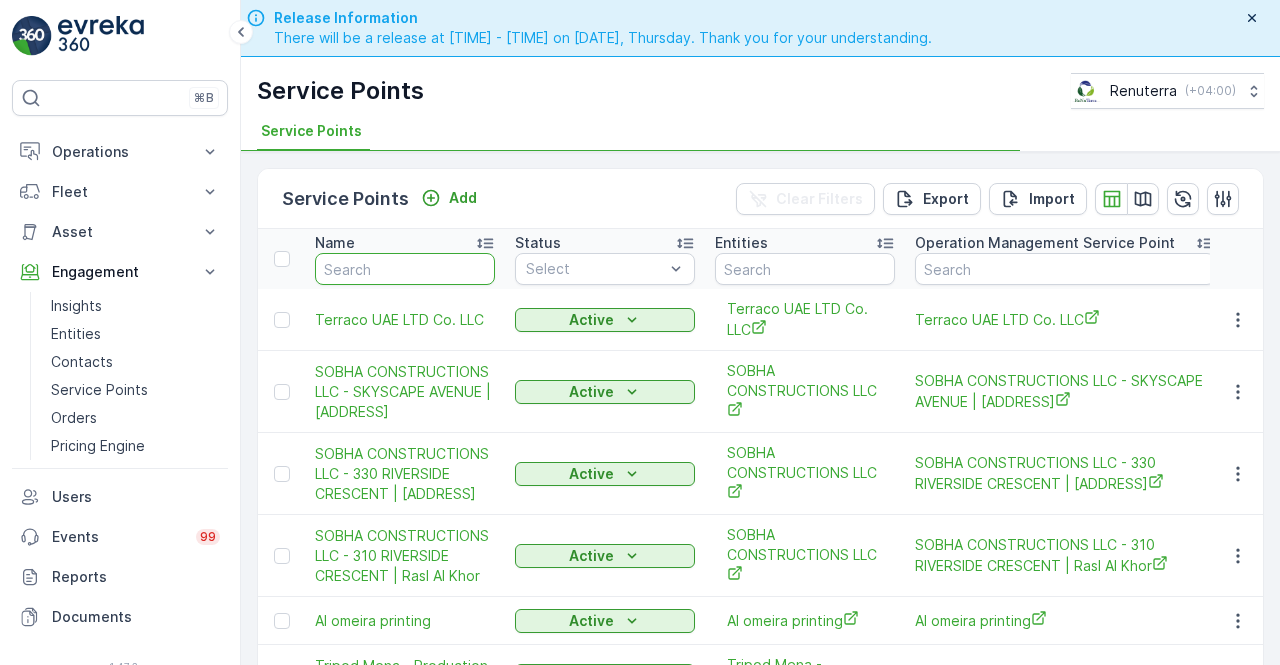 click at bounding box center [405, 269] 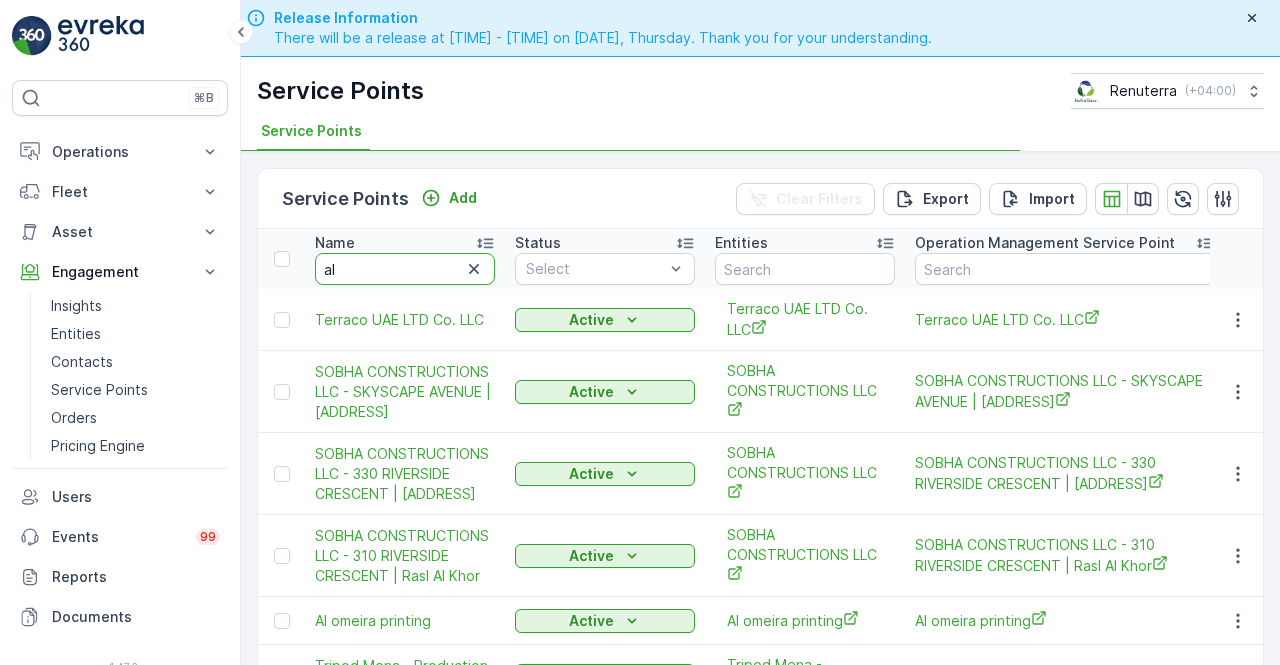 type on "al z" 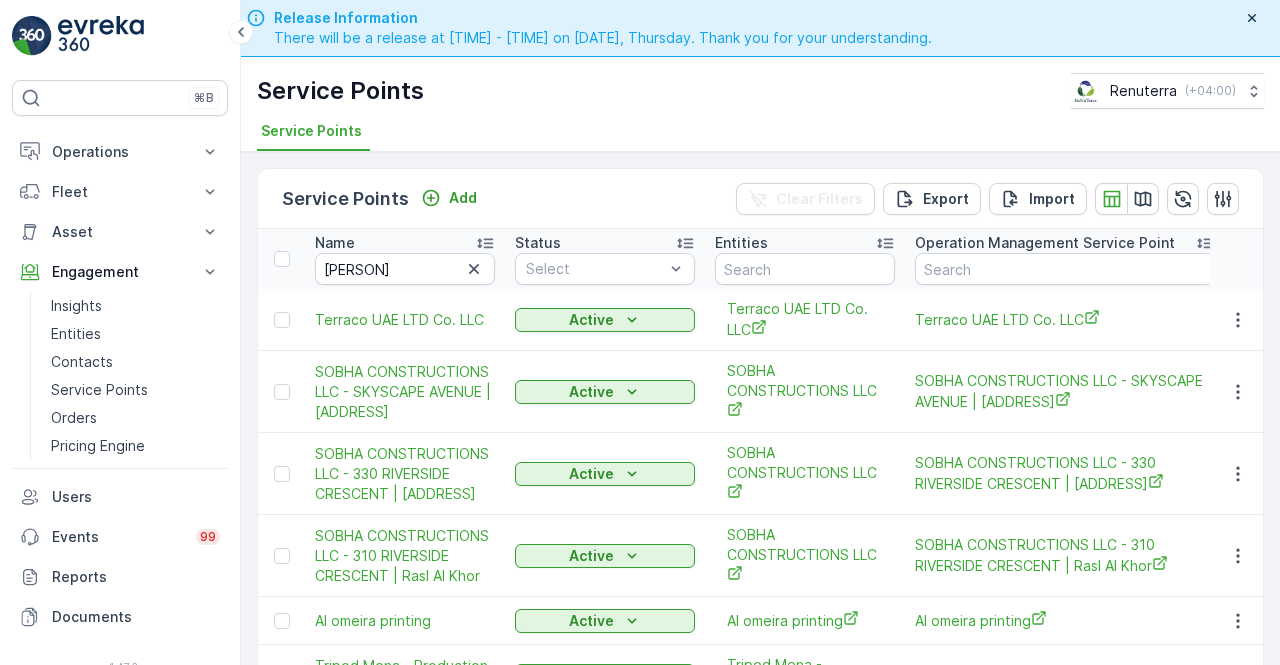 type 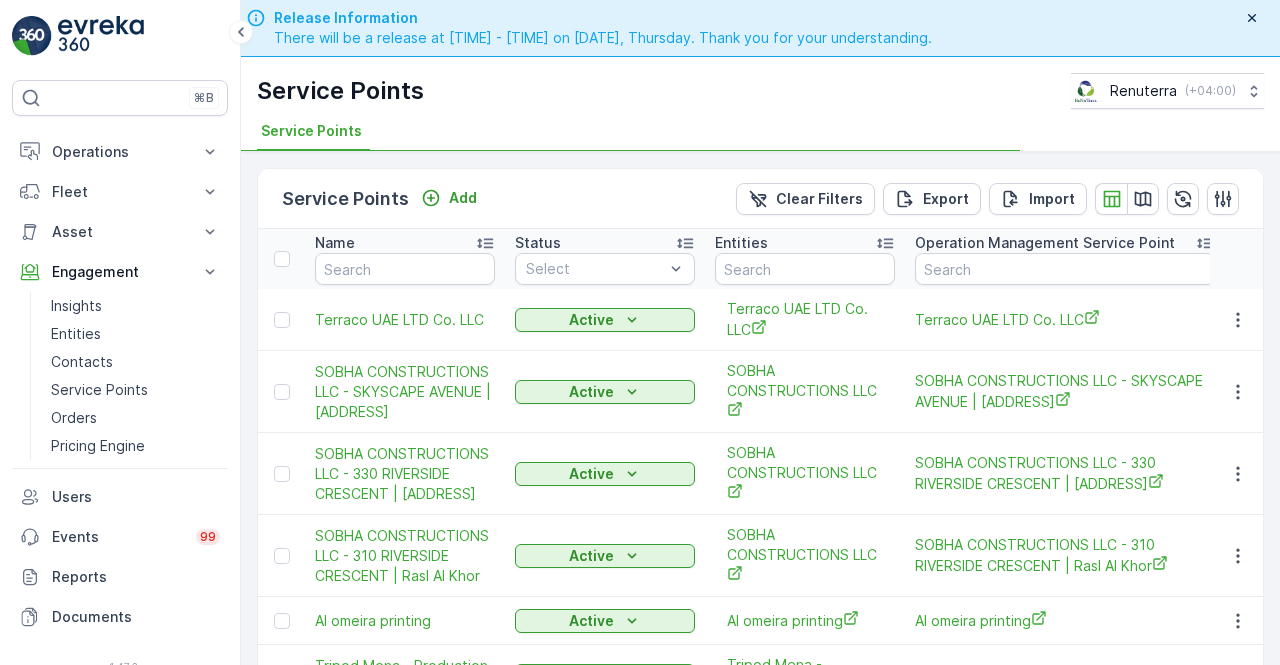 type on "al z" 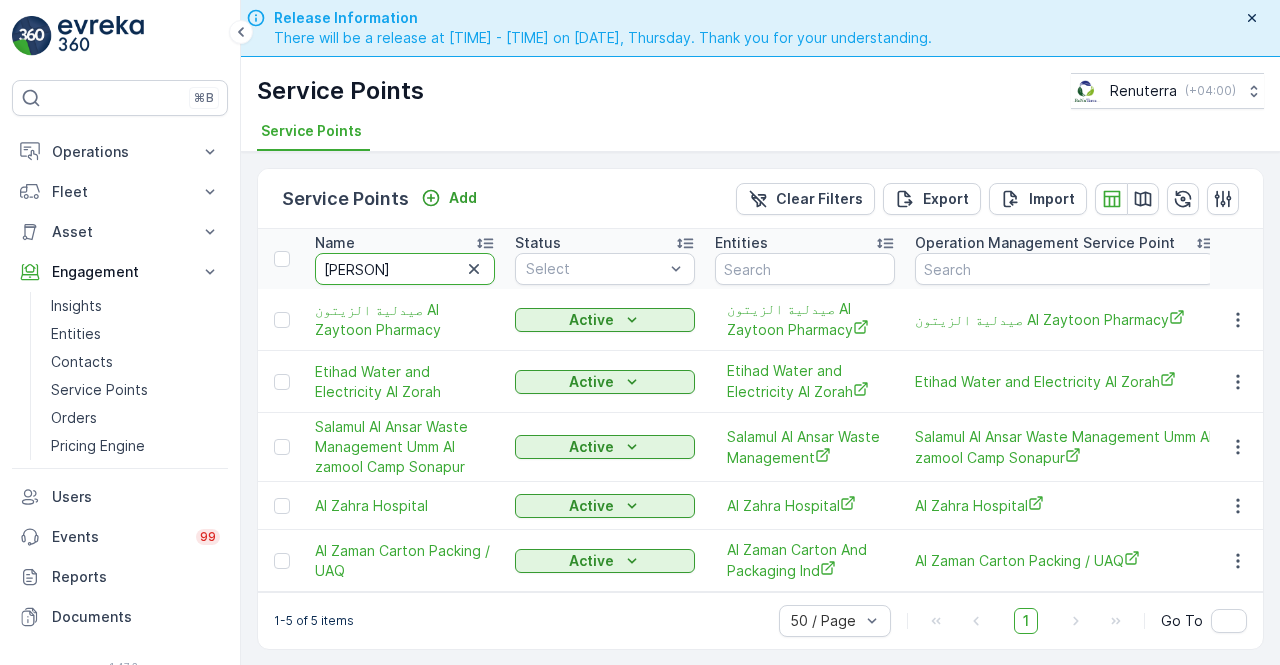 click on "al z" at bounding box center (405, 269) 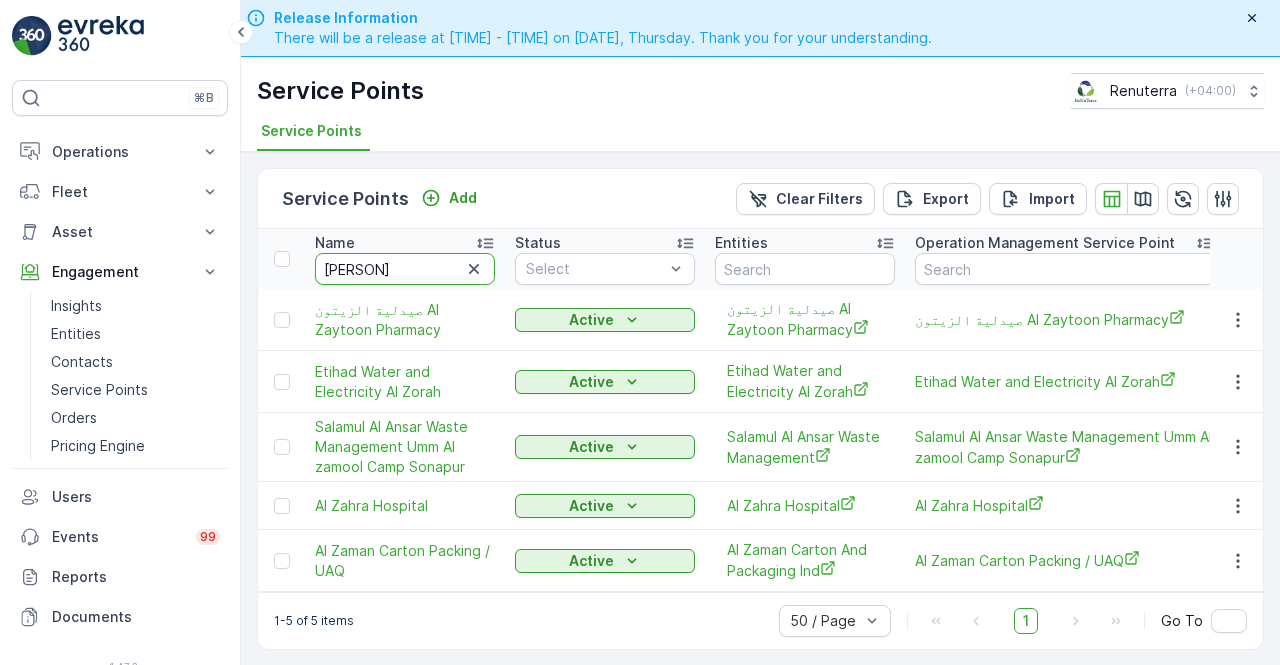 type on "al zahra" 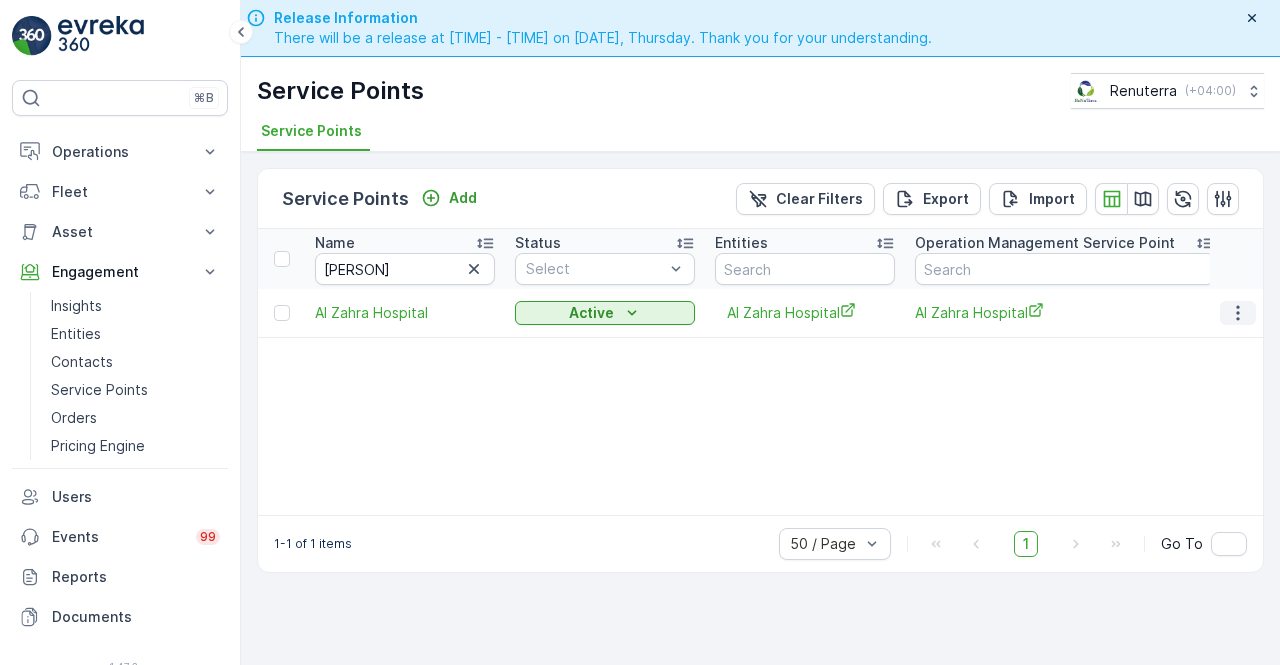 click at bounding box center (1238, 313) 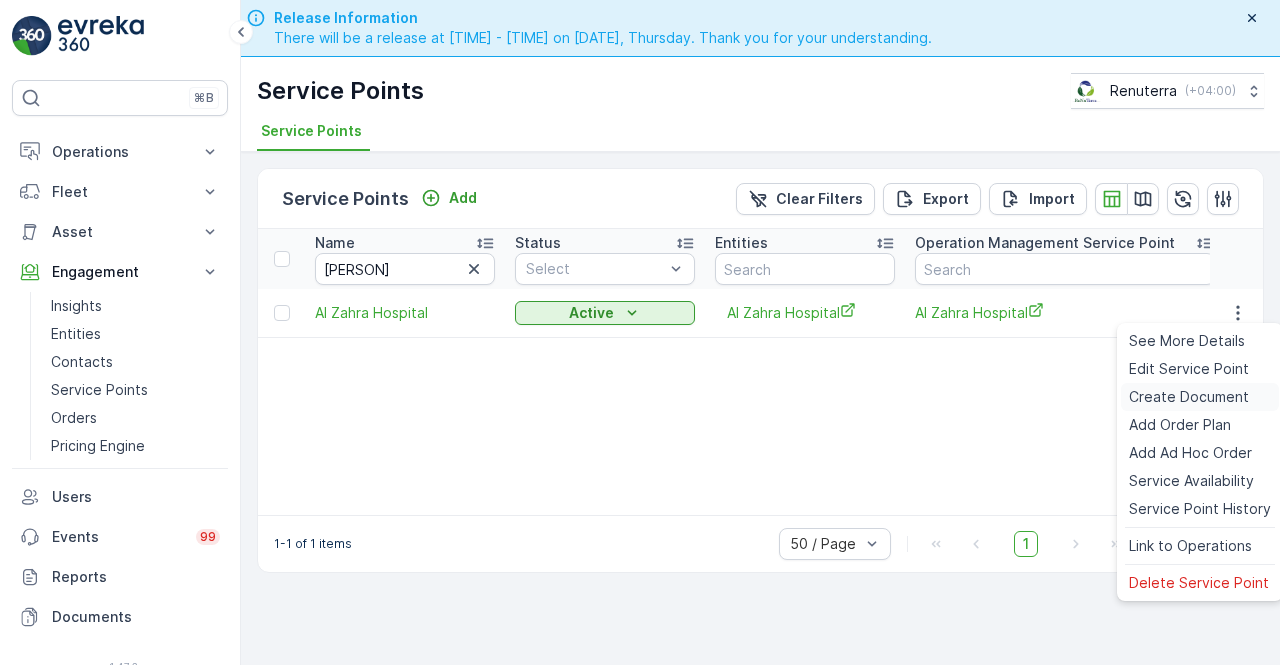 click on "Create Document" at bounding box center (1189, 397) 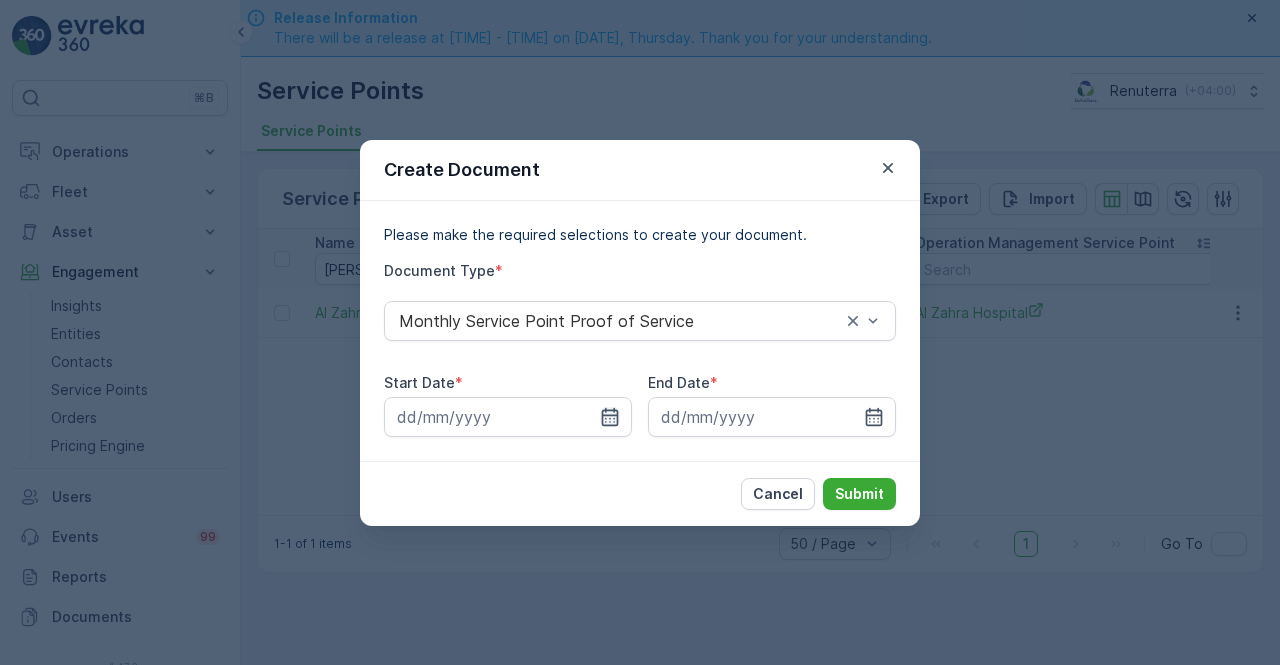 click 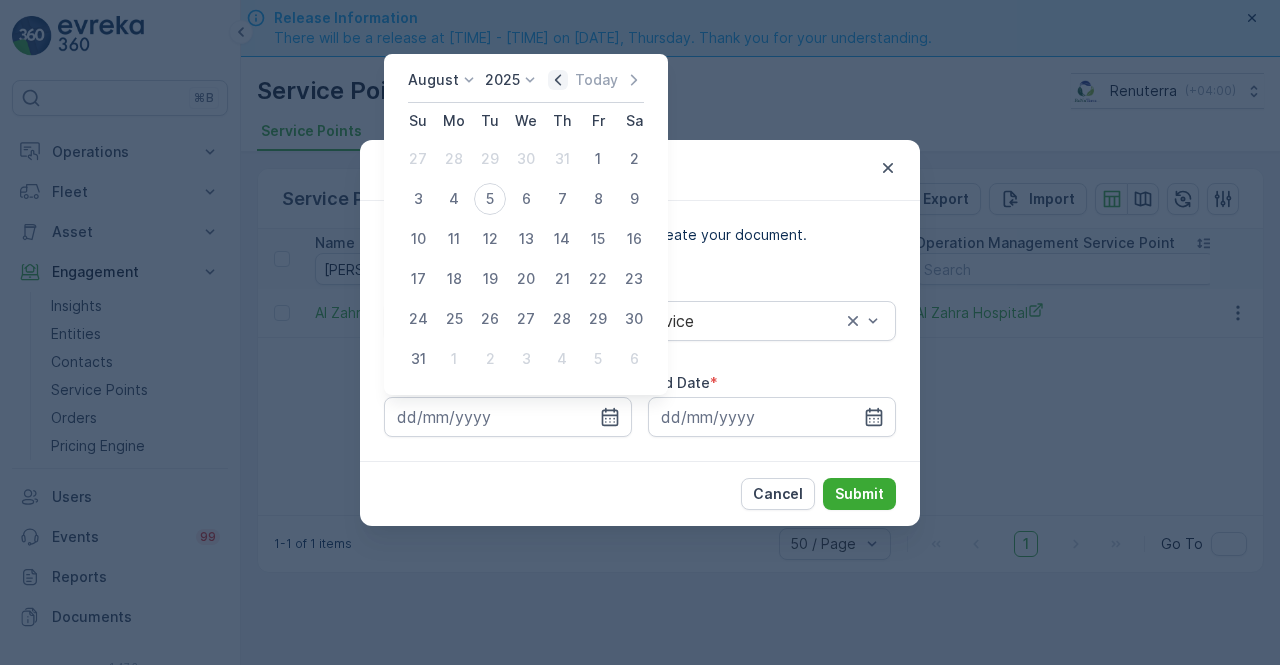 click 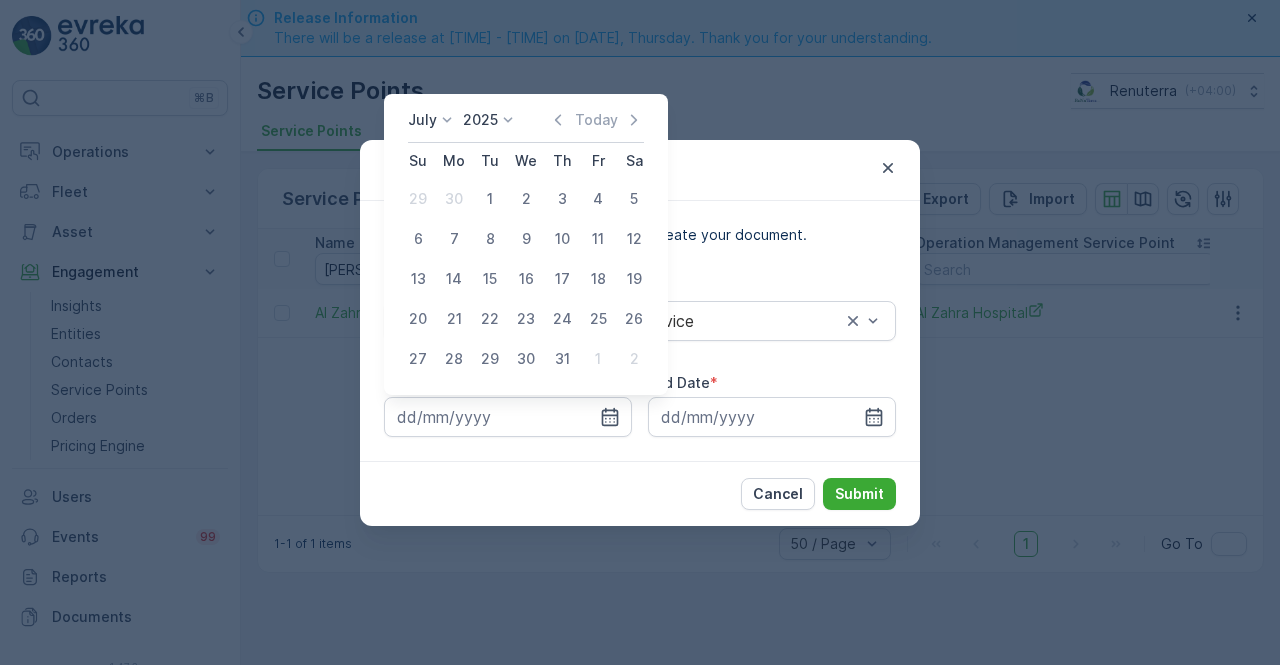drag, startPoint x: 489, startPoint y: 205, endPoint x: 500, endPoint y: 213, distance: 13.601471 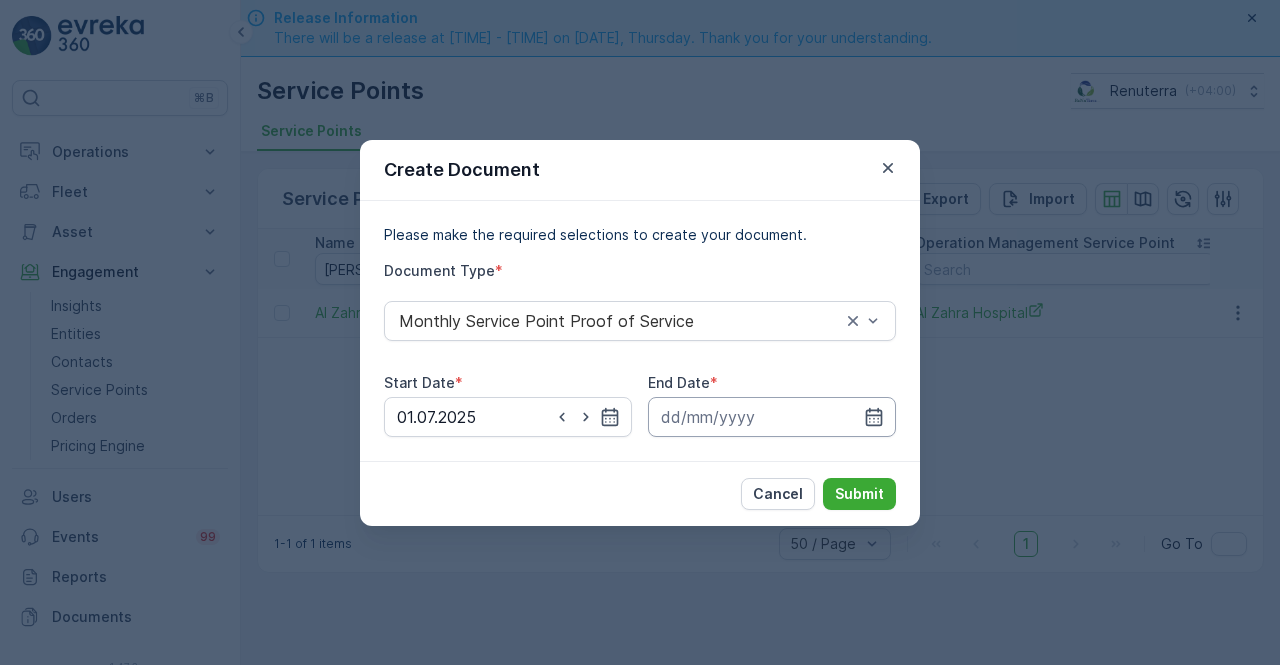 drag, startPoint x: 876, startPoint y: 414, endPoint x: 874, endPoint y: 400, distance: 14.142136 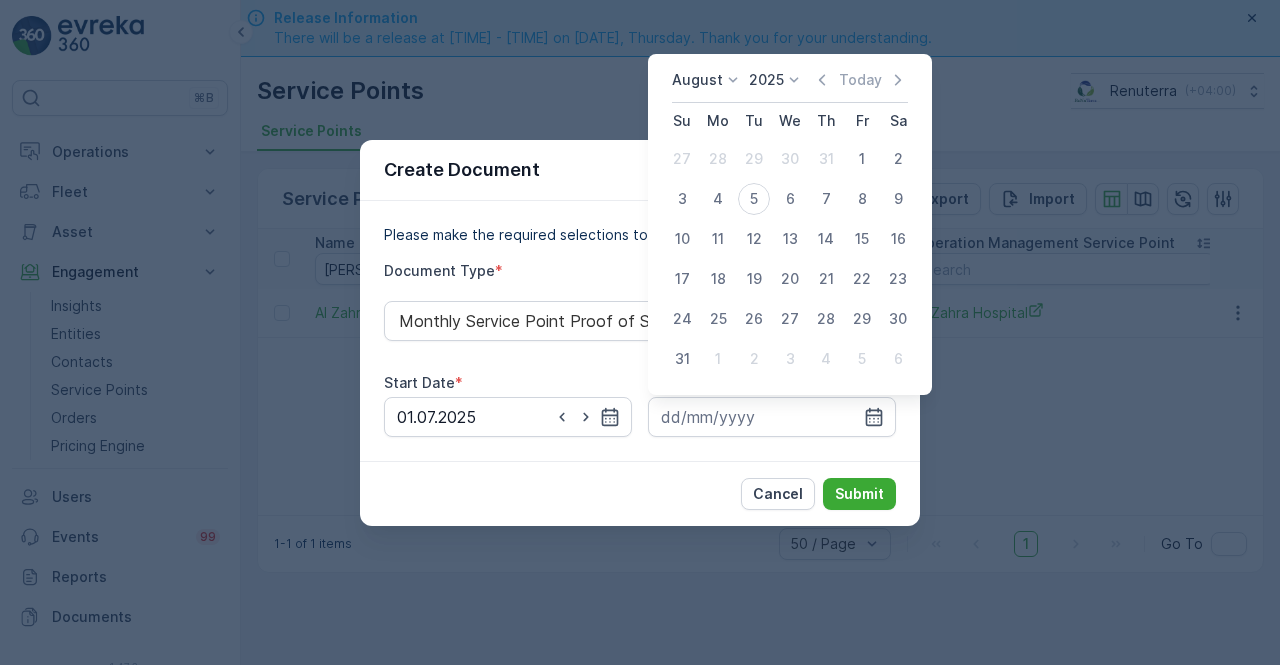 click 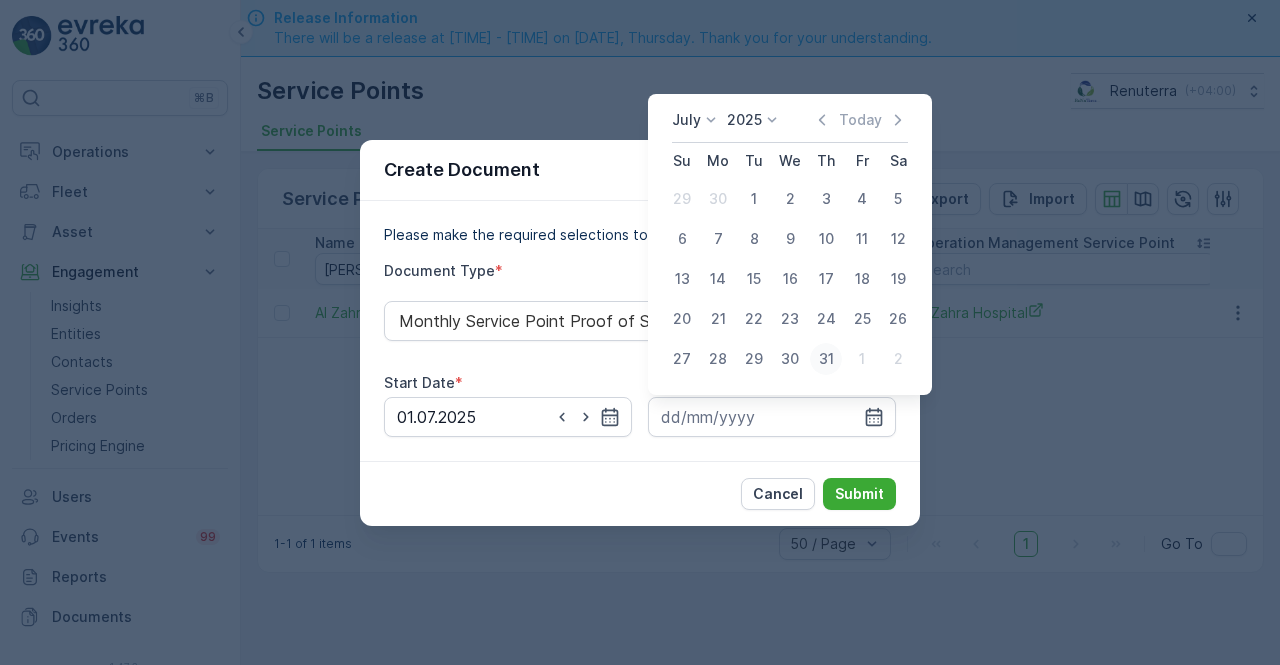 click on "31" at bounding box center [826, 359] 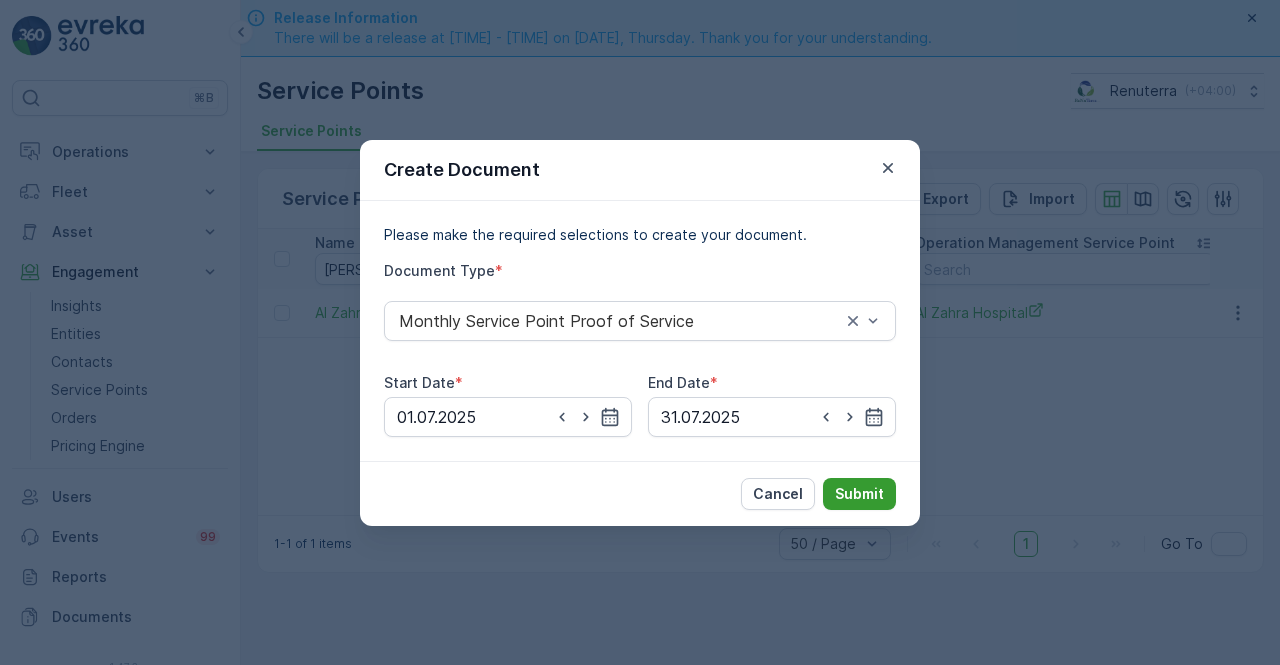 click on "Submit" at bounding box center (859, 494) 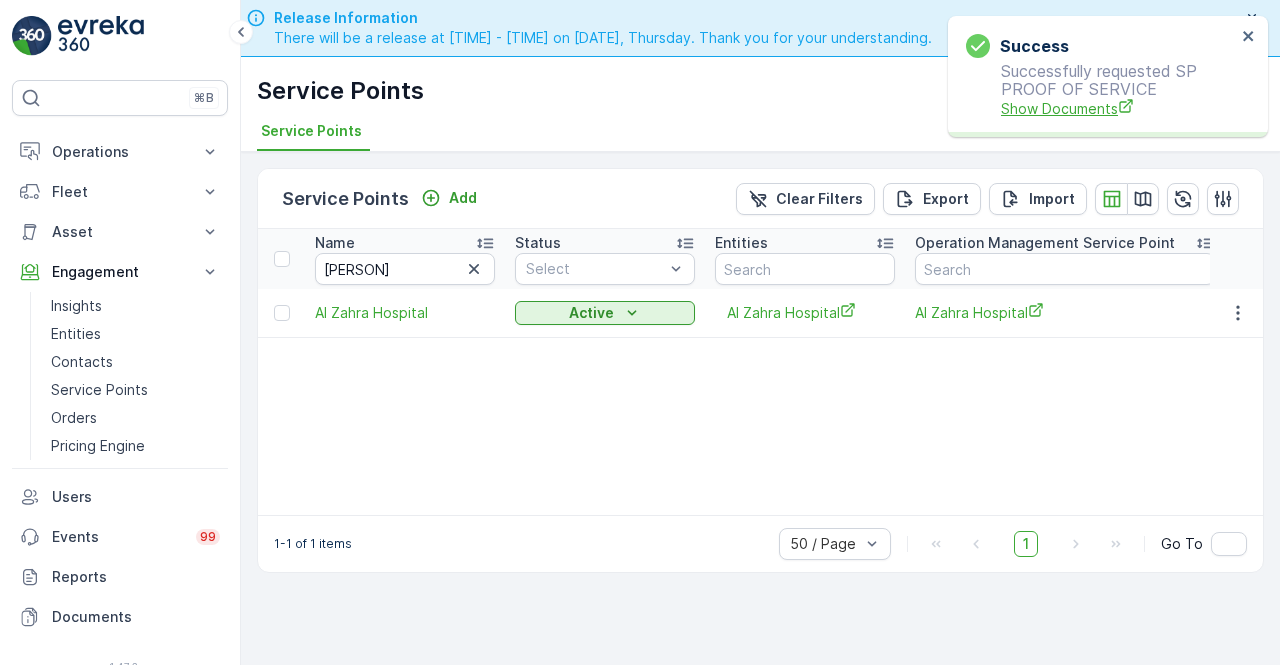 click on "Show Documents" at bounding box center [1118, 108] 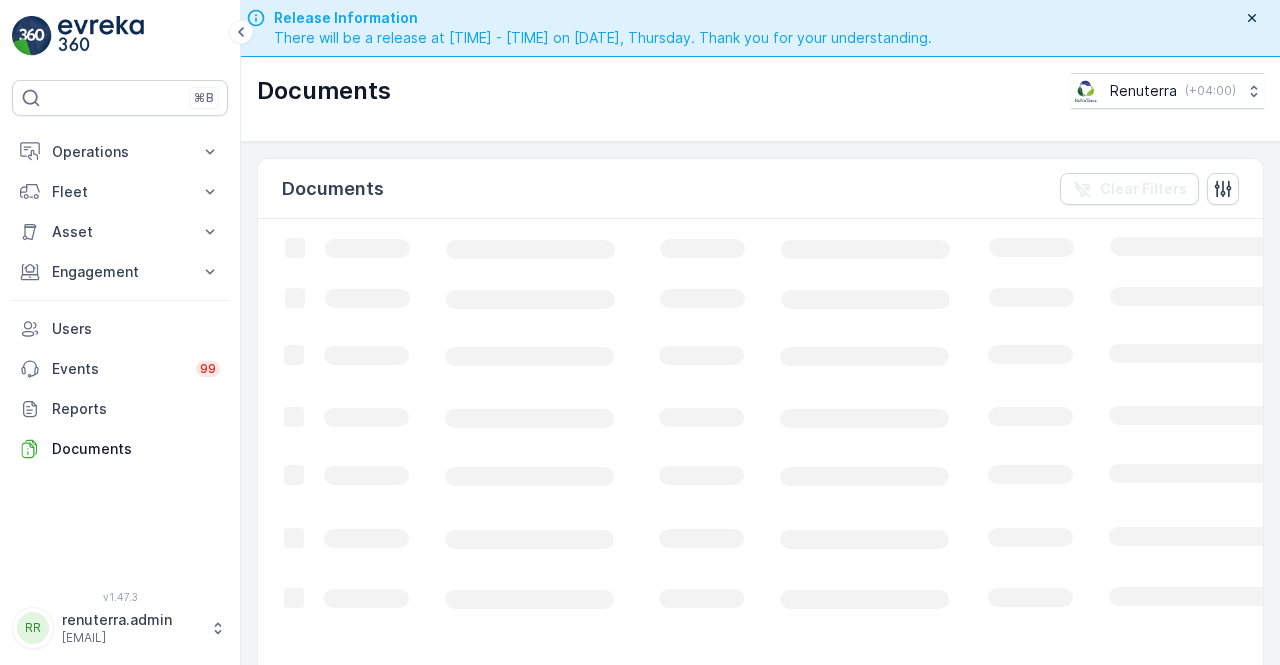 scroll, scrollTop: 0, scrollLeft: 0, axis: both 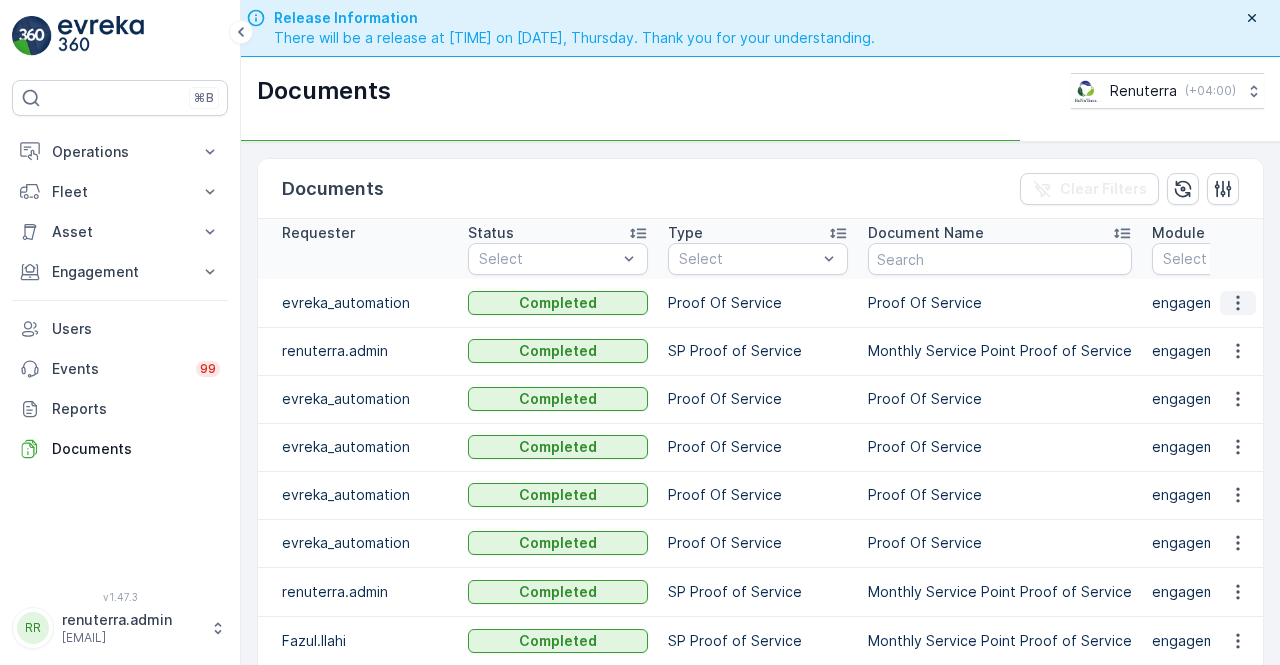 click 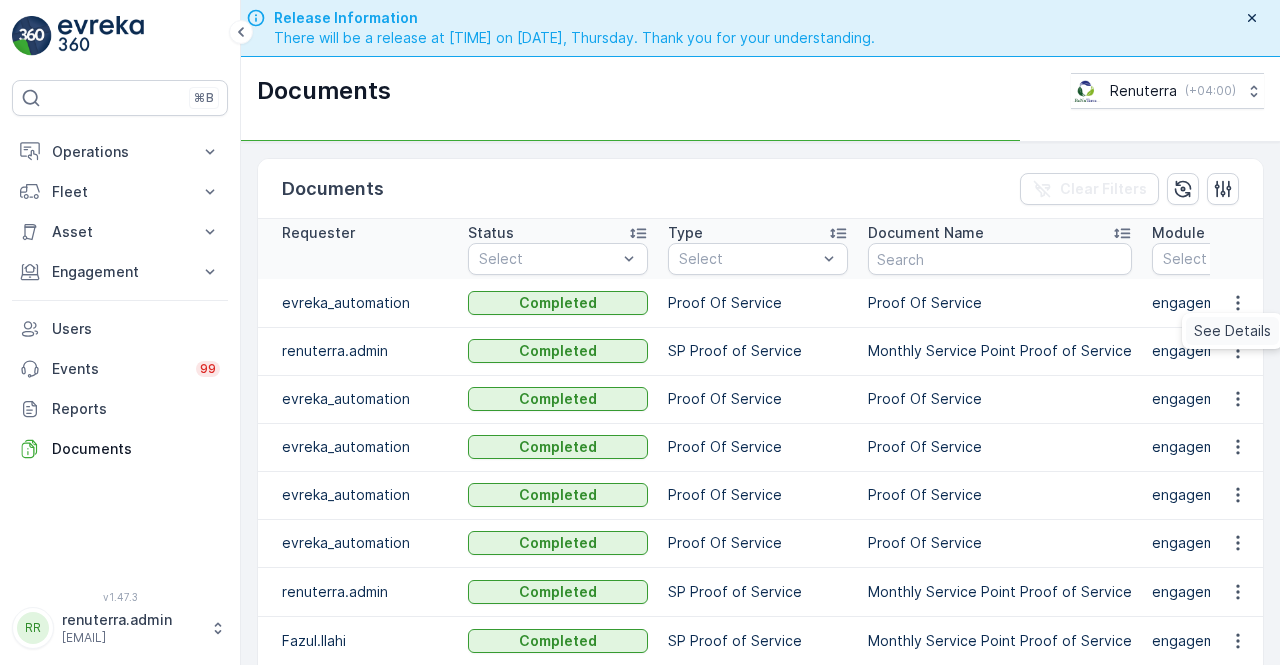 click on "See Details" at bounding box center [1232, 331] 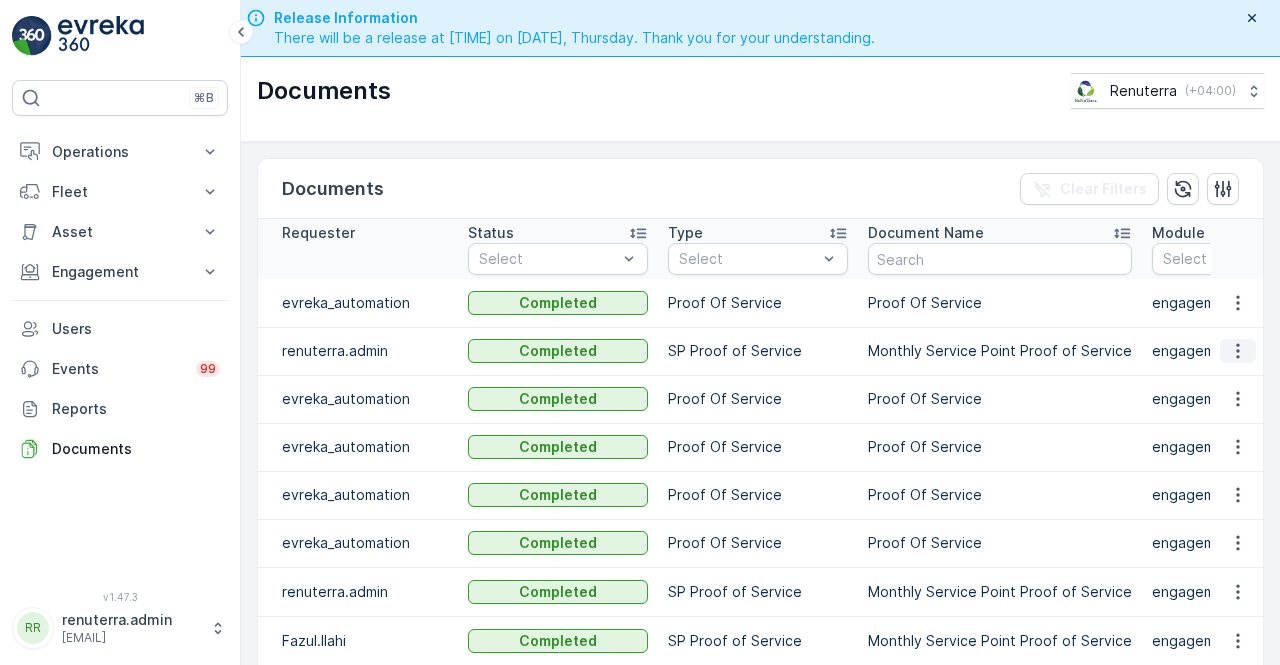 click 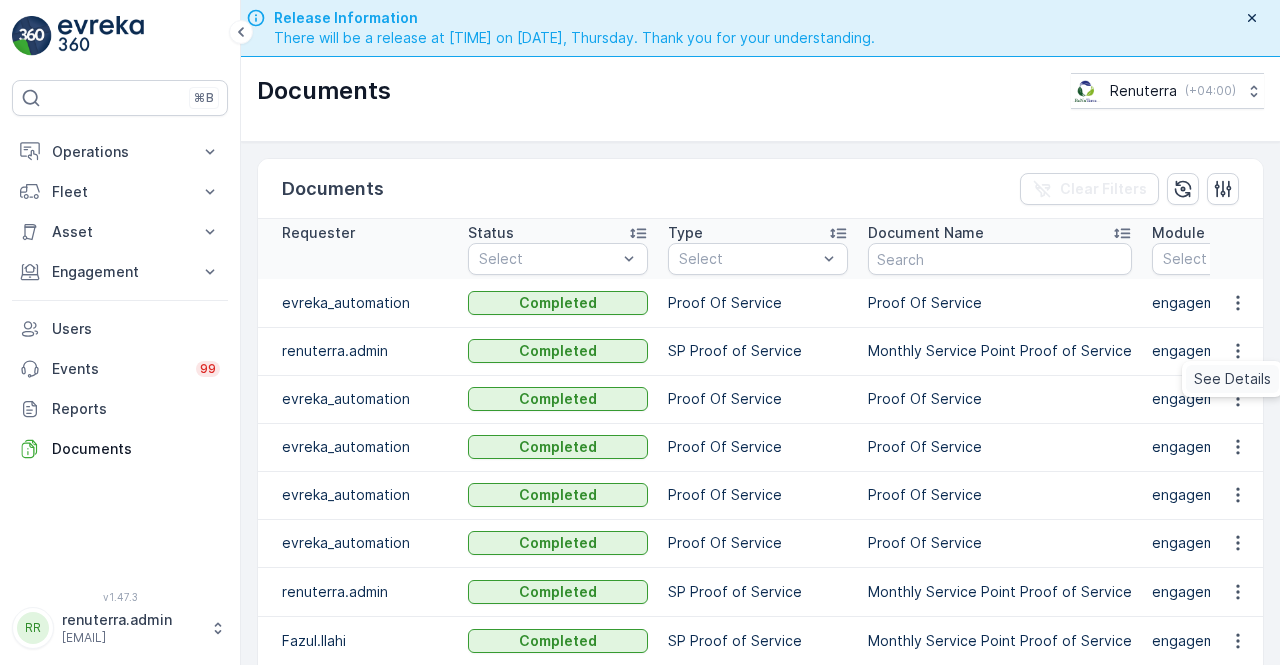 click on "See Details" at bounding box center (1232, 379) 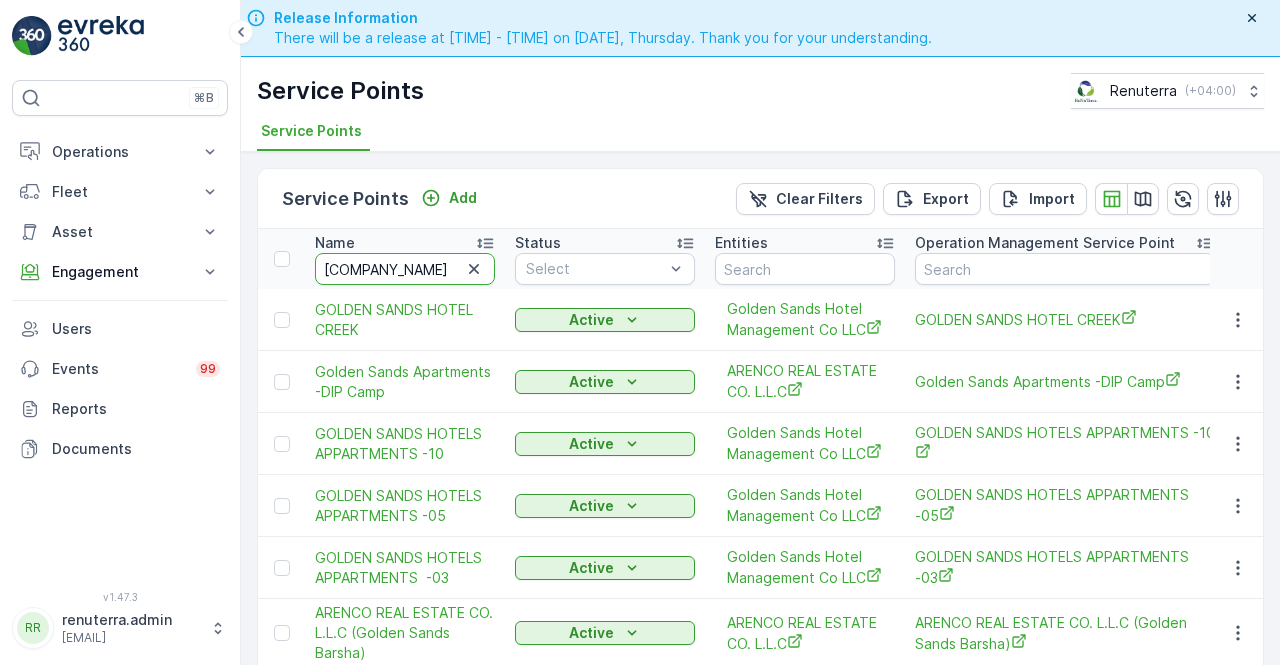 scroll, scrollTop: 0, scrollLeft: 0, axis: both 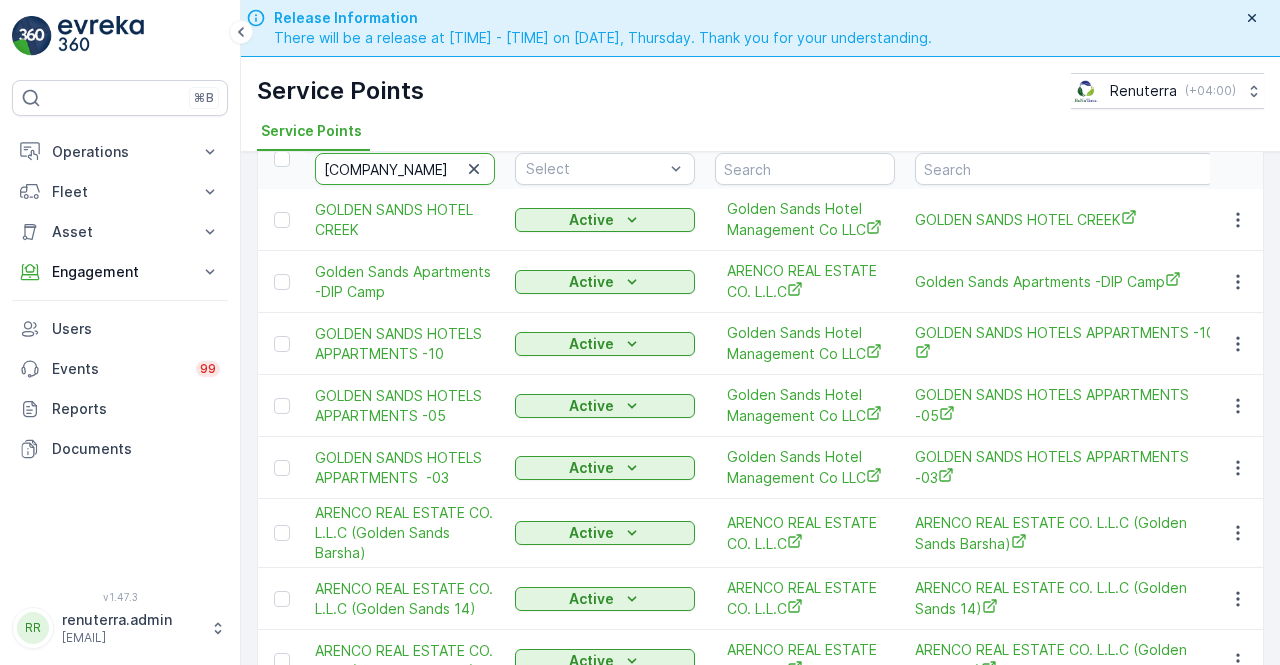 click on "[COMPANY_NAME]" at bounding box center (405, 169) 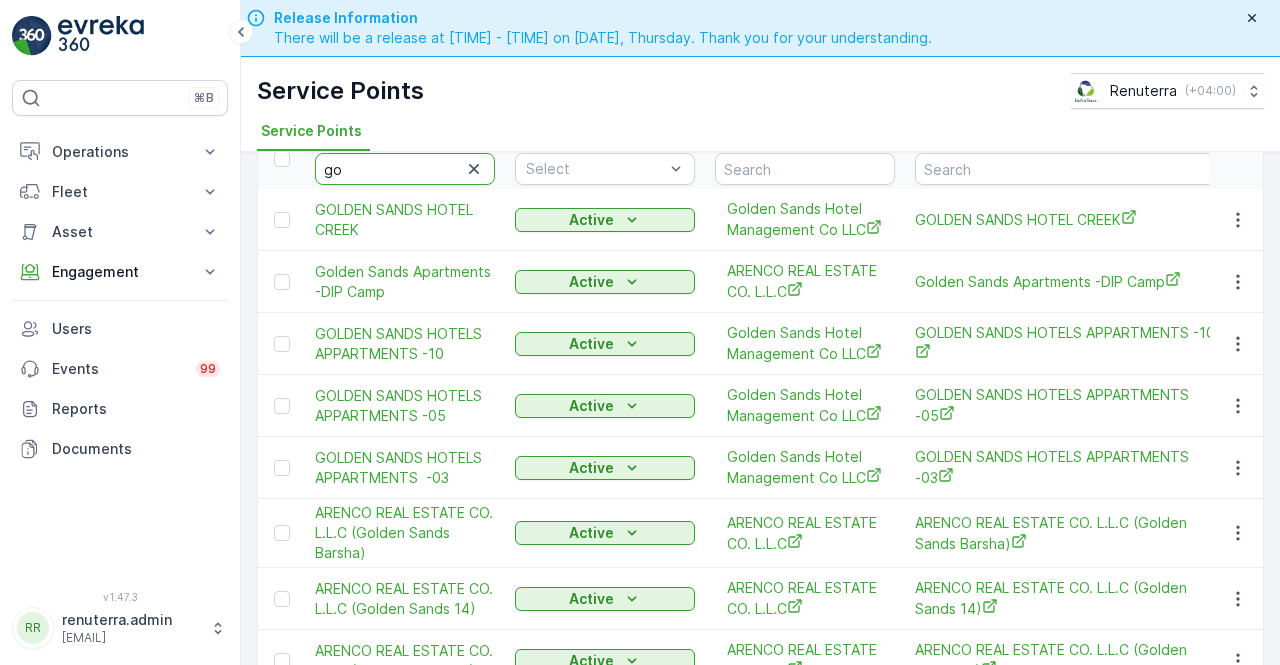 type on "g" 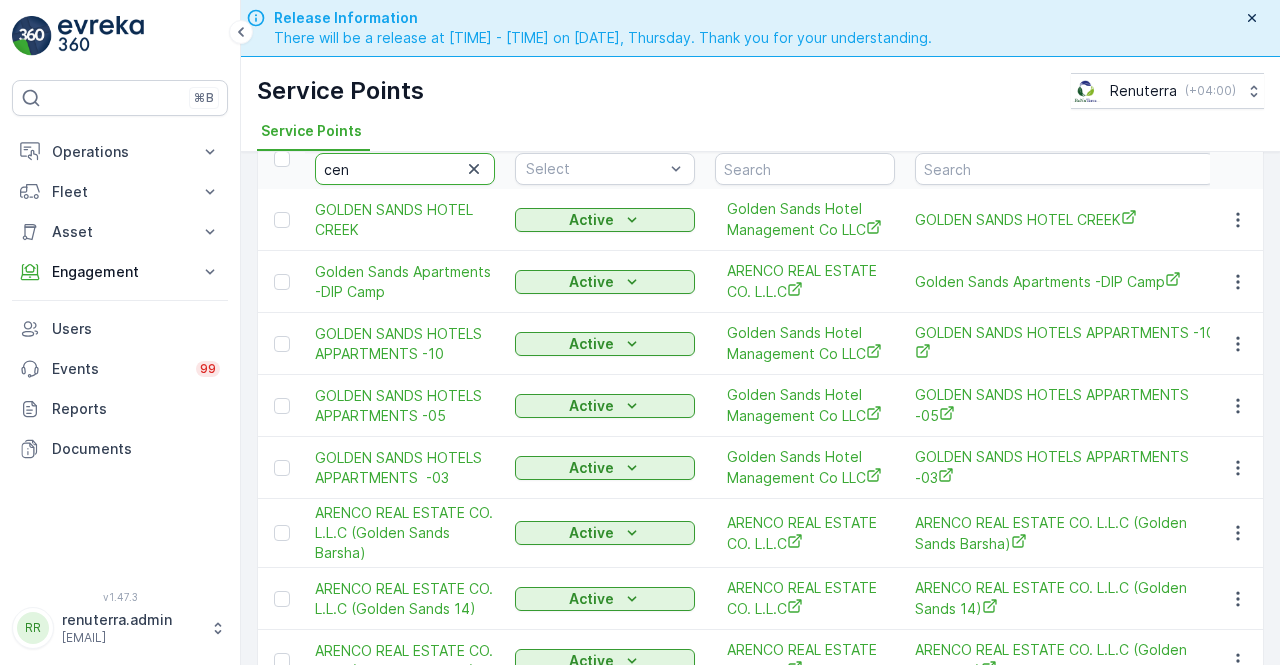 type on "cent" 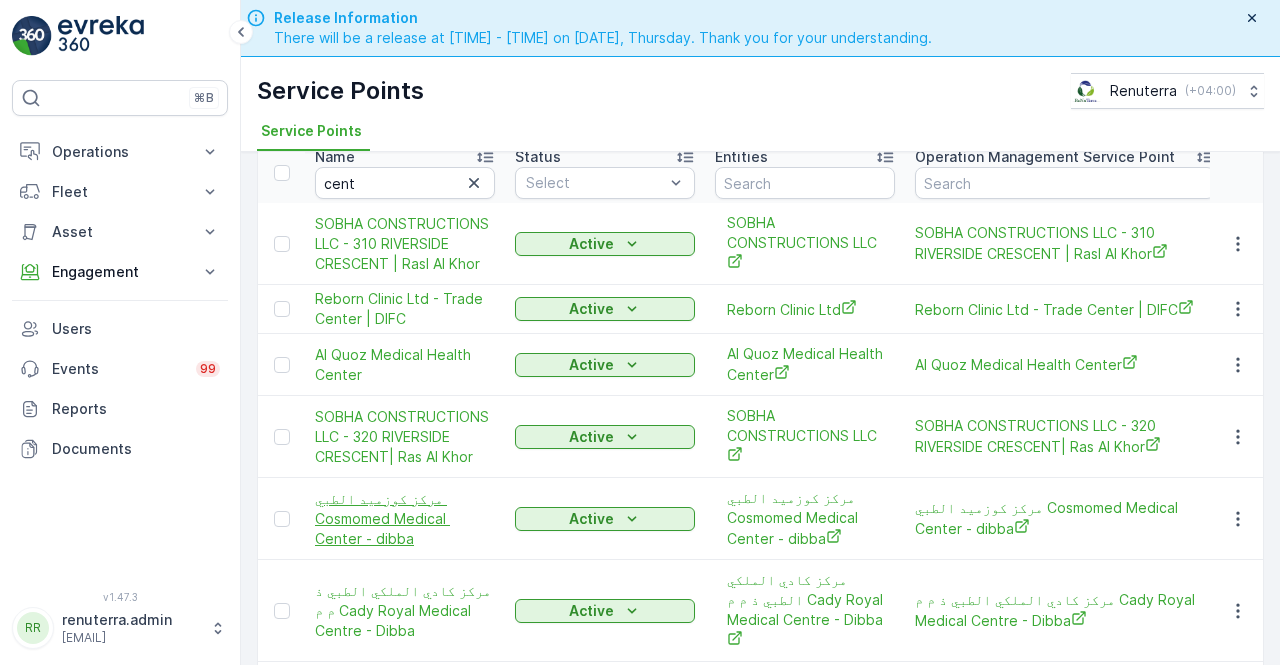 scroll, scrollTop: 0, scrollLeft: 0, axis: both 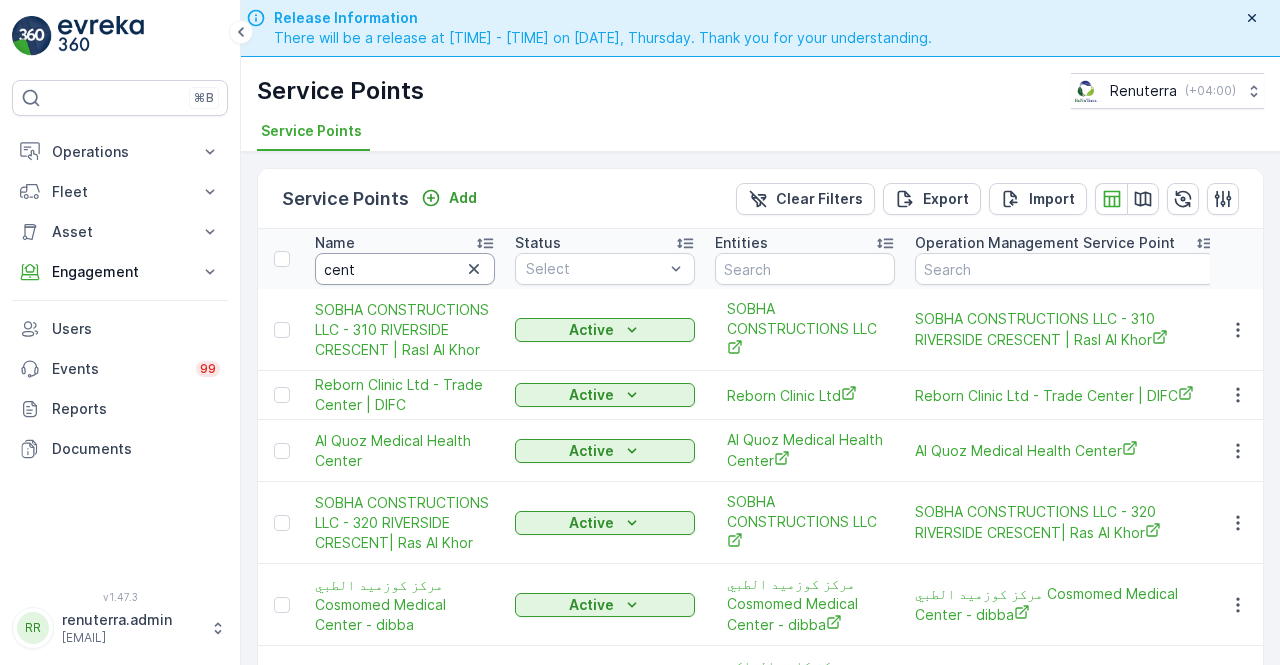 click on "cent" at bounding box center [405, 269] 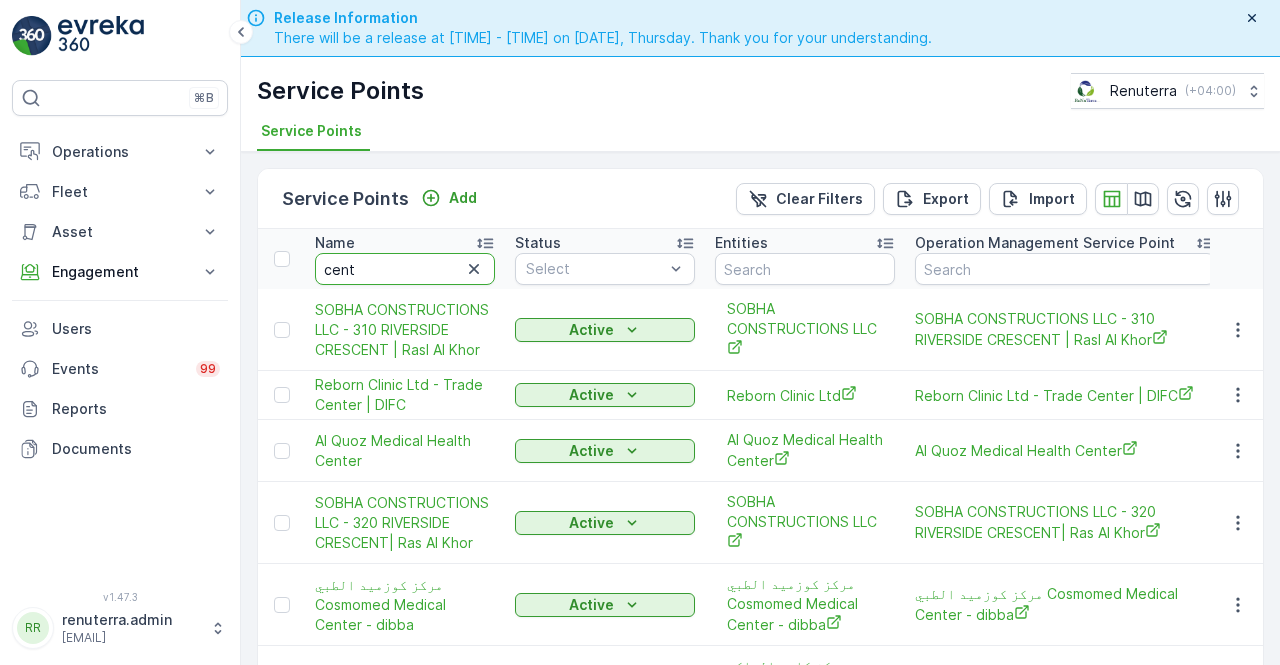 type on "centa" 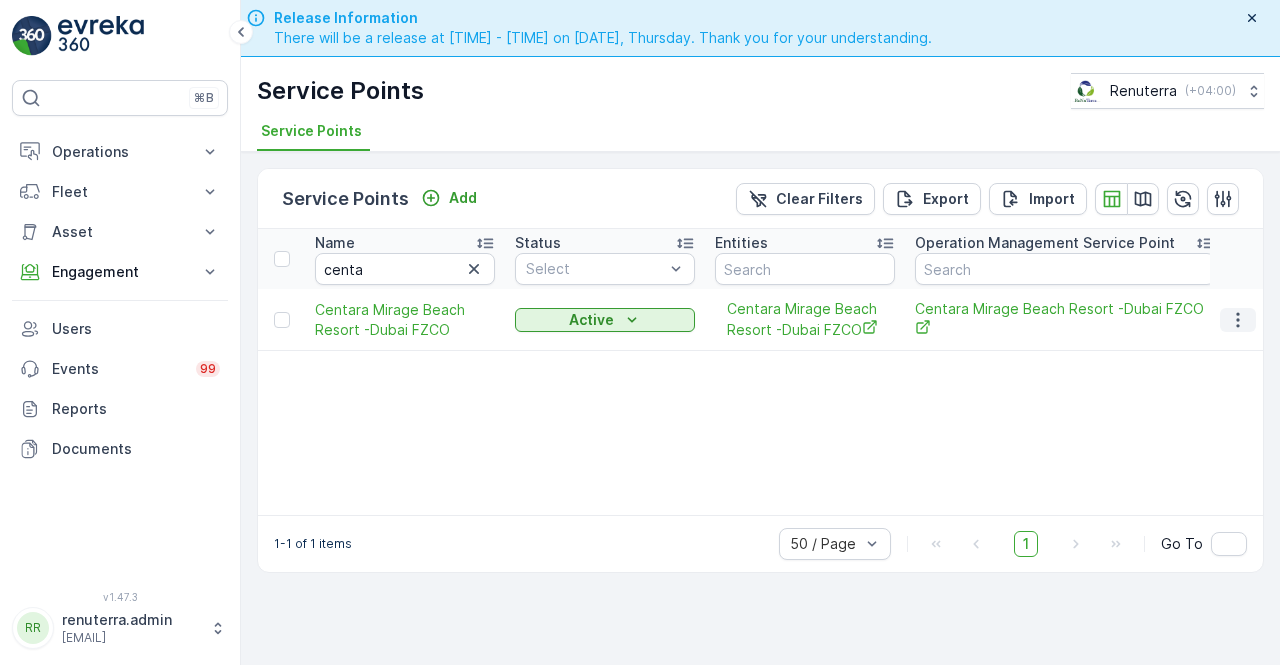 click at bounding box center [1238, 320] 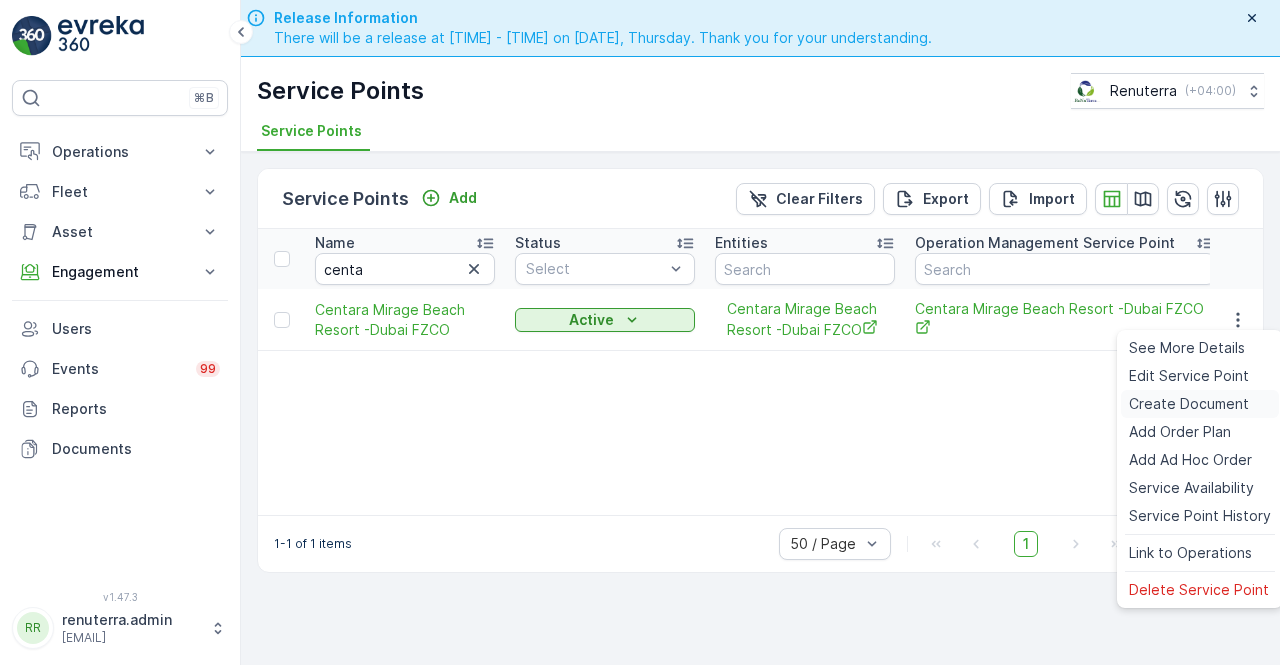 click on "Create Document" at bounding box center [1189, 404] 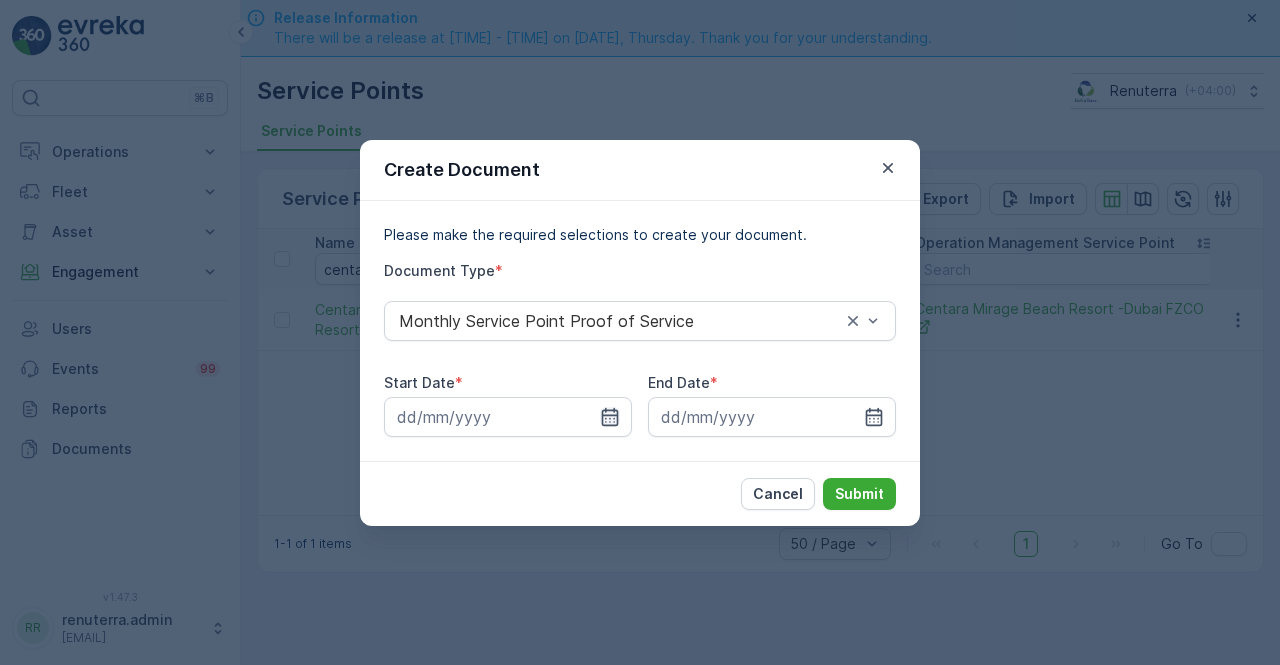 click 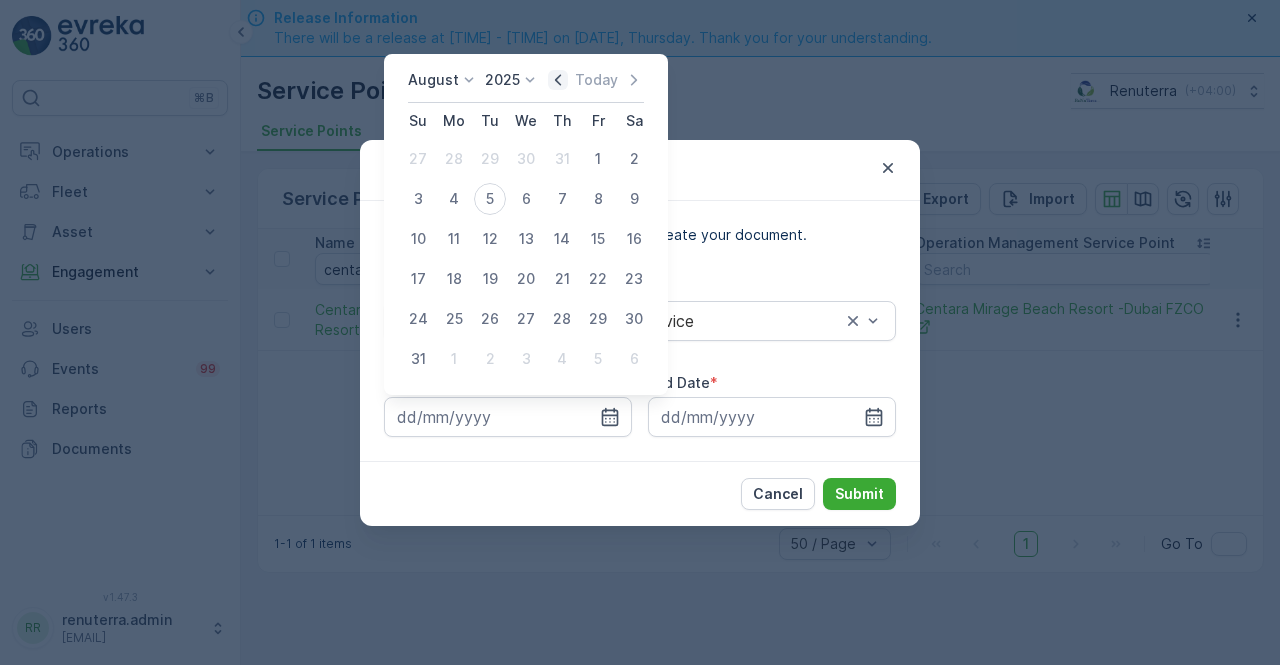 click 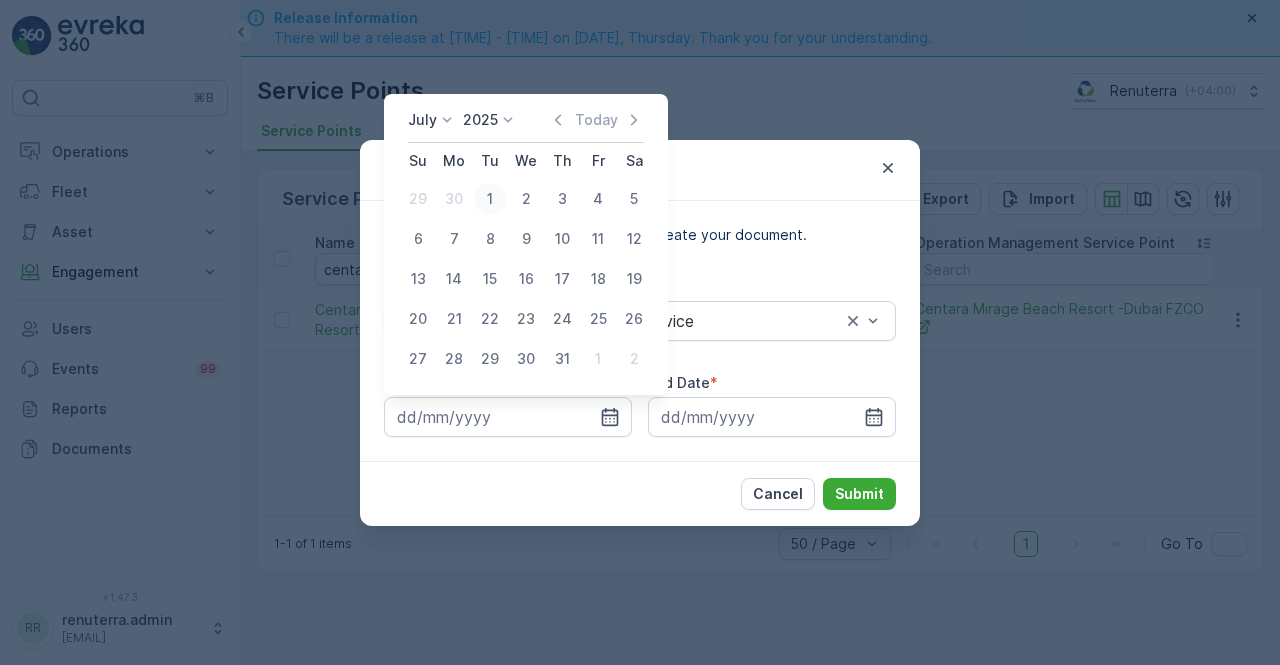 click on "1" at bounding box center (490, 199) 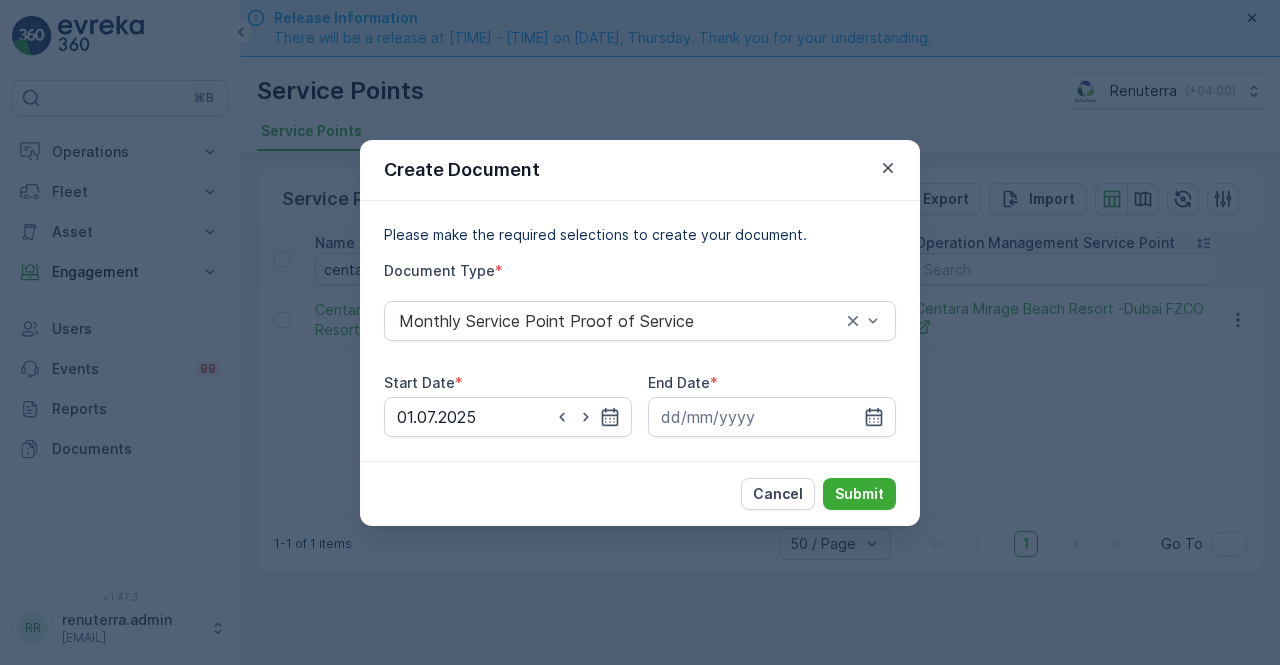 click on "Please make the required selections to create your document. Document Type * Monthly Service Point Proof of Service Start Date * [DATE] End Date *" at bounding box center [640, 331] 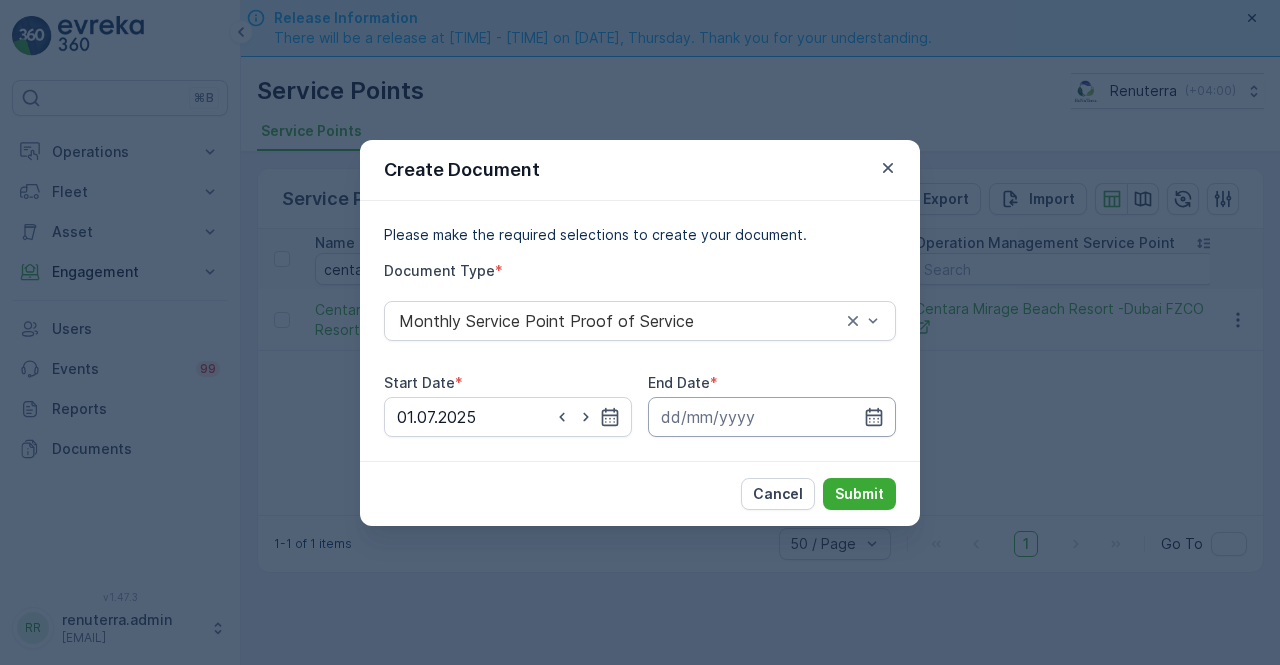 click at bounding box center [772, 417] 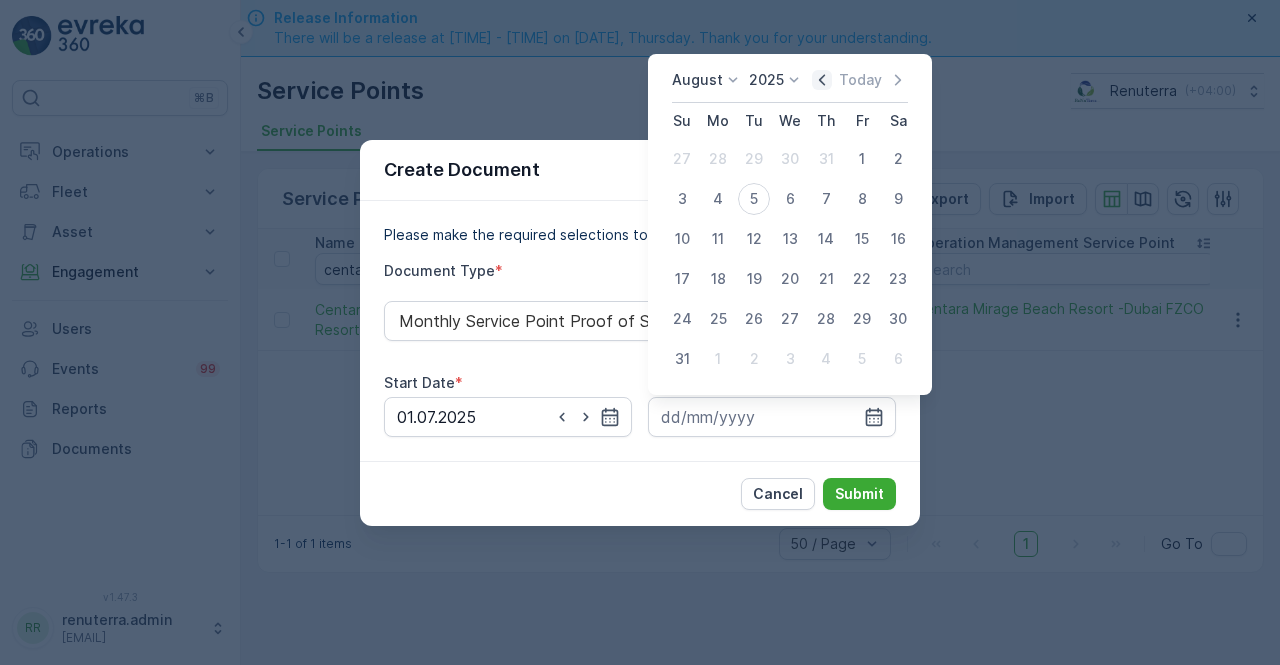 click 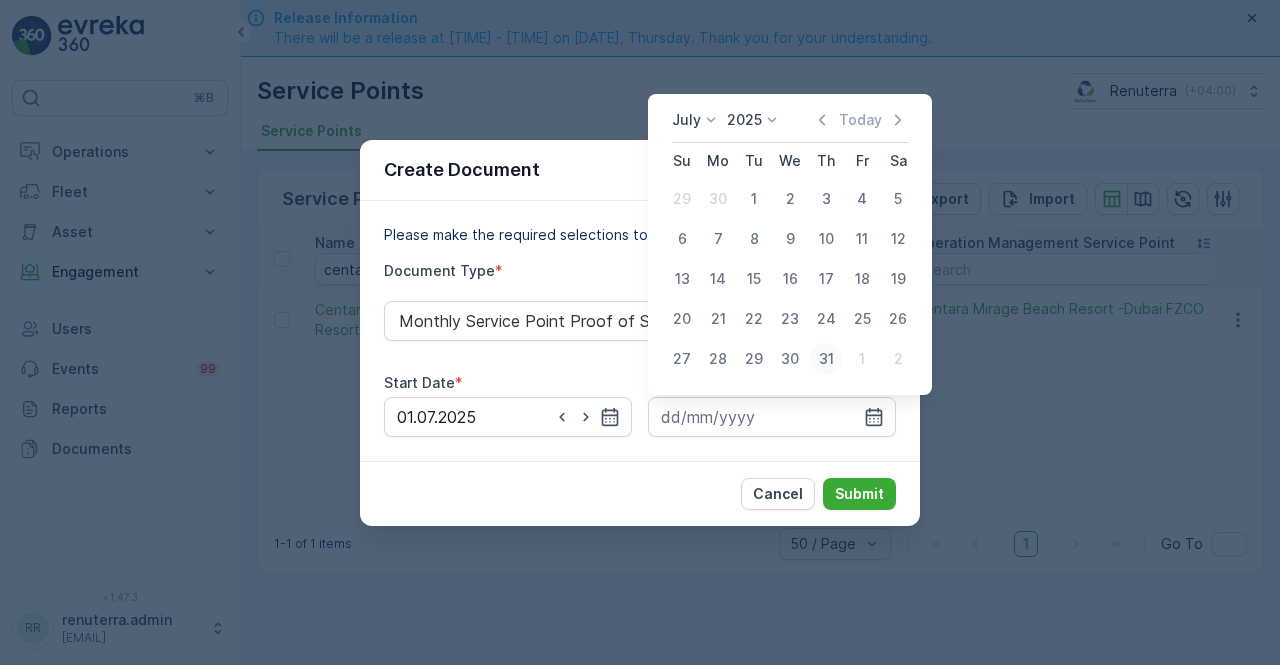 click on "31" at bounding box center [826, 359] 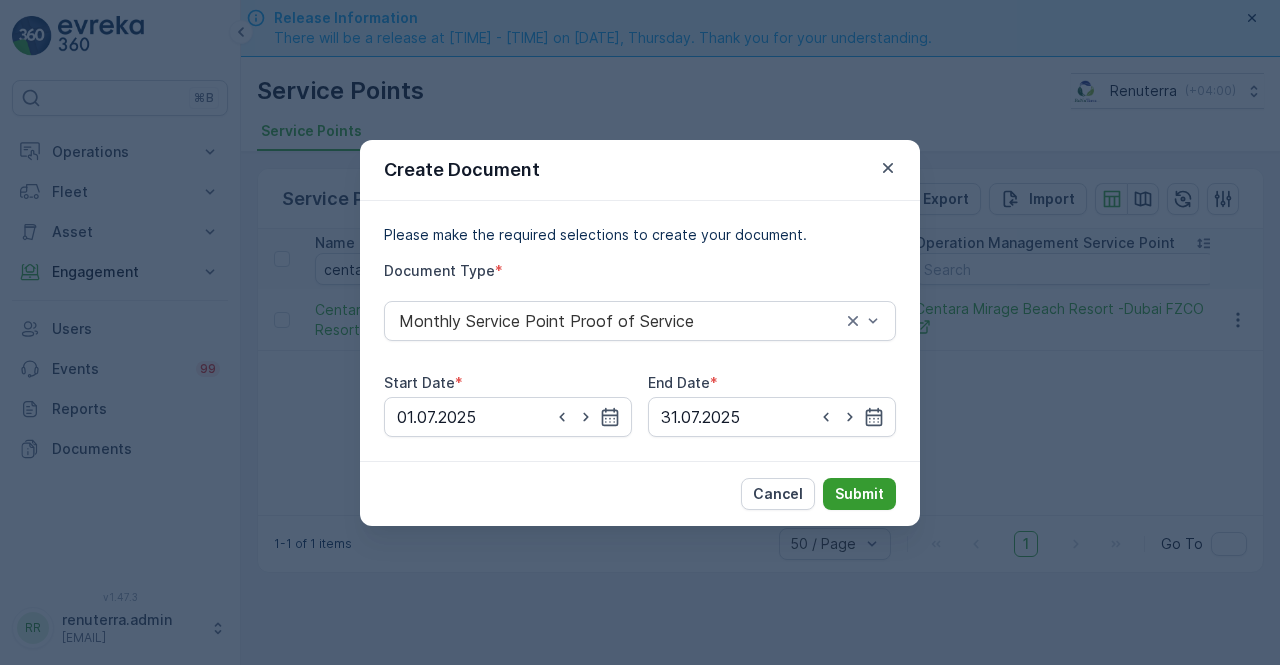 click on "Submit" at bounding box center (859, 494) 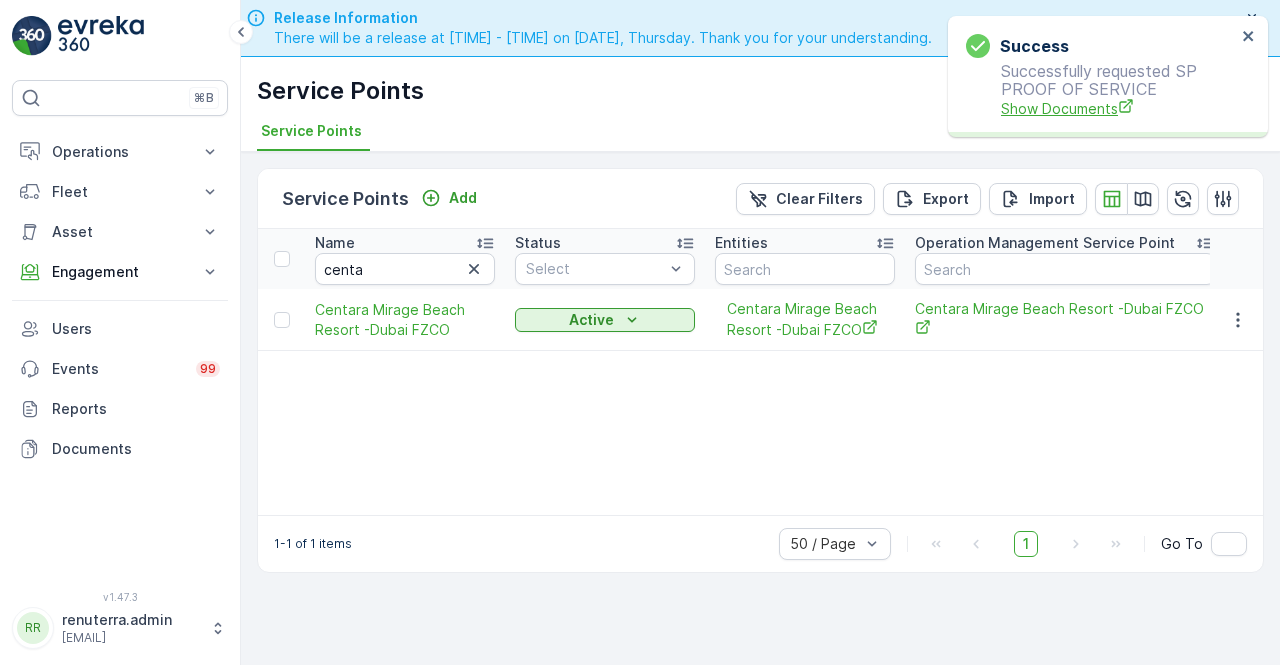 click on "Show Documents" at bounding box center (1118, 108) 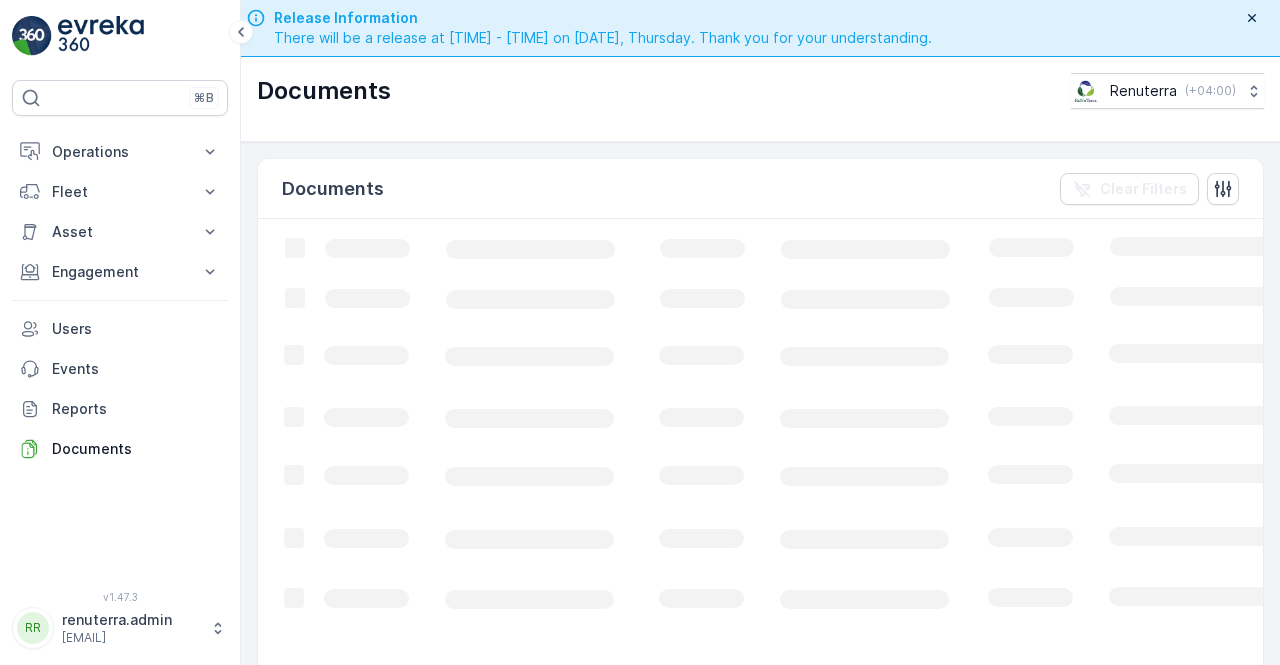scroll, scrollTop: 0, scrollLeft: 0, axis: both 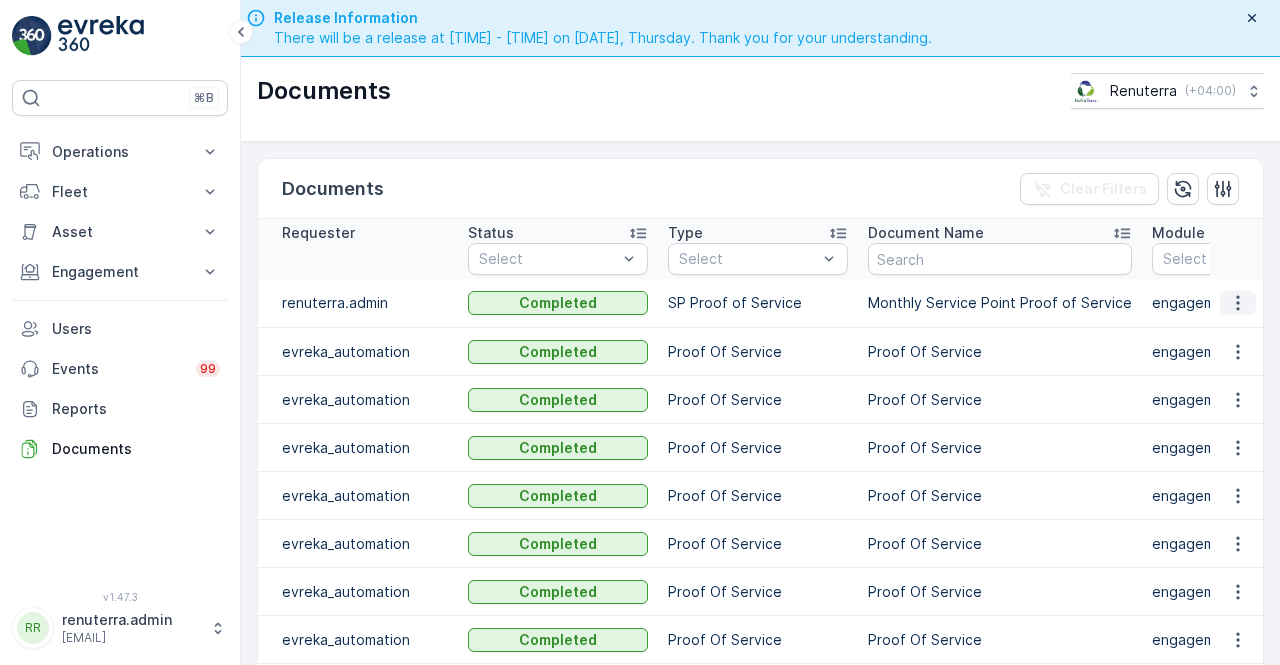 click 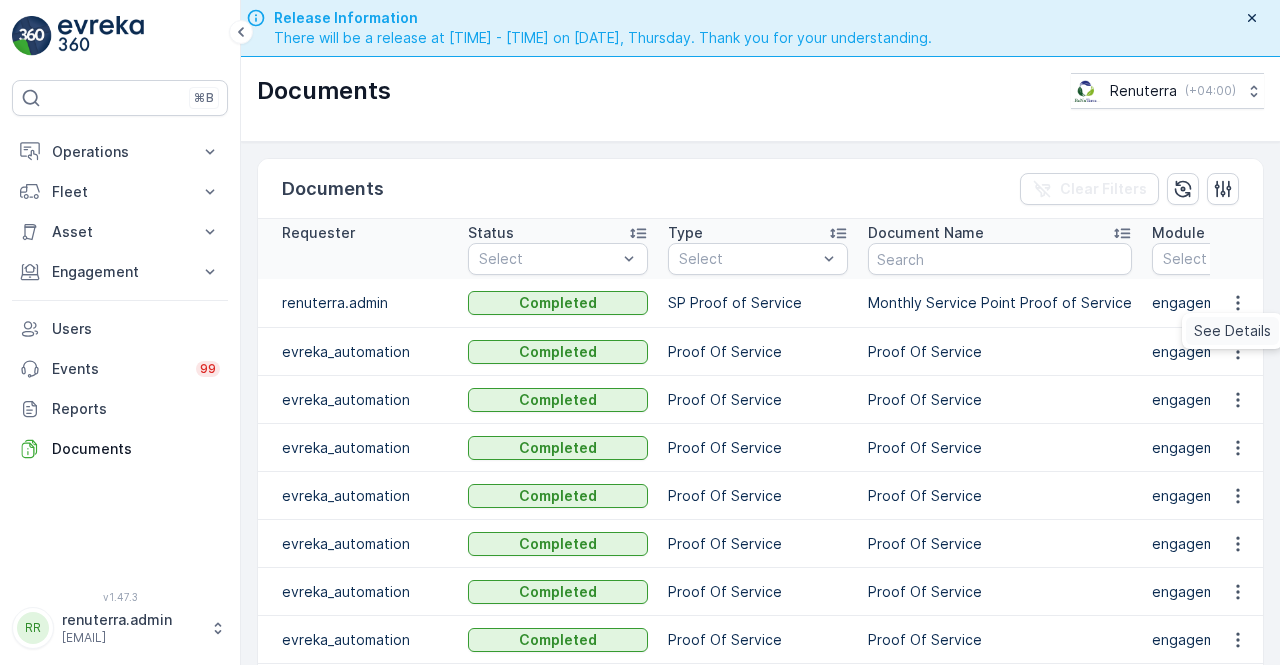 click on "See Details" at bounding box center [1232, 331] 